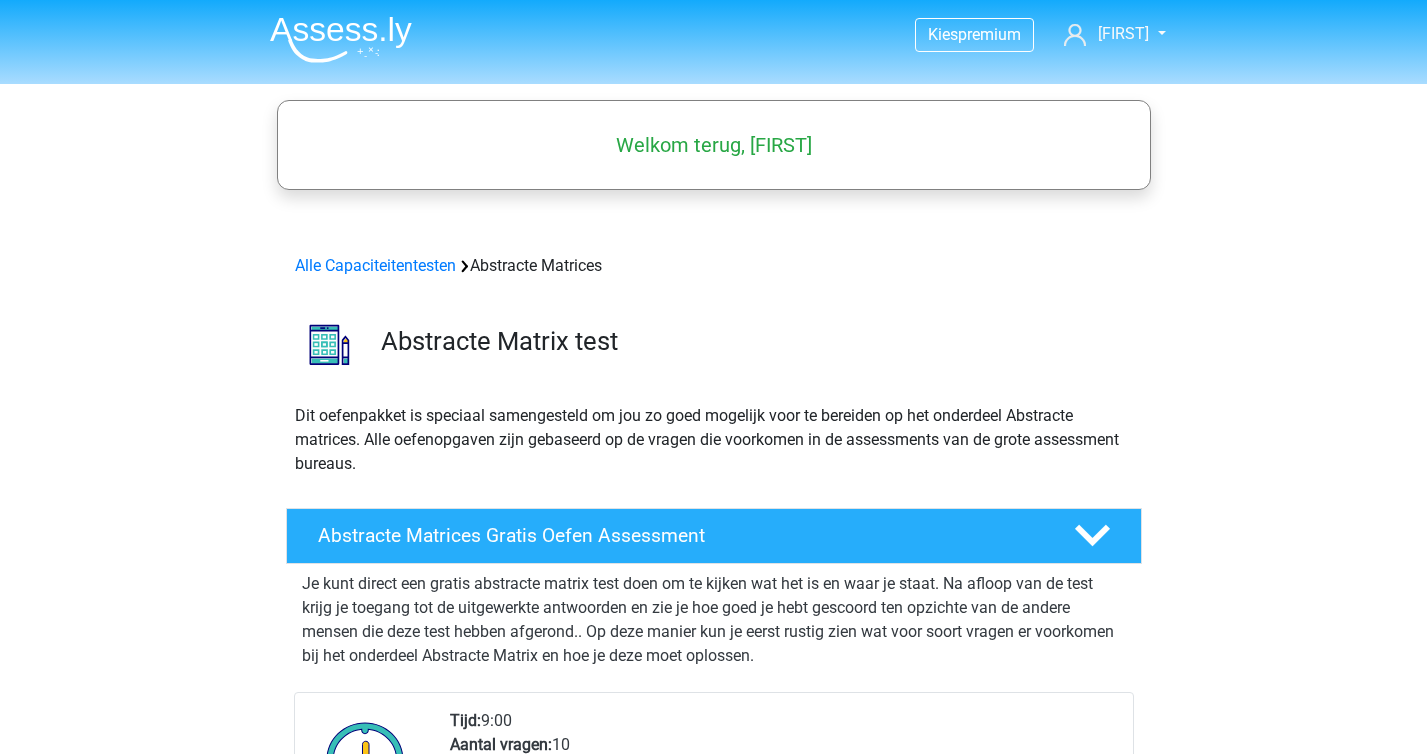 scroll, scrollTop: 0, scrollLeft: 0, axis: both 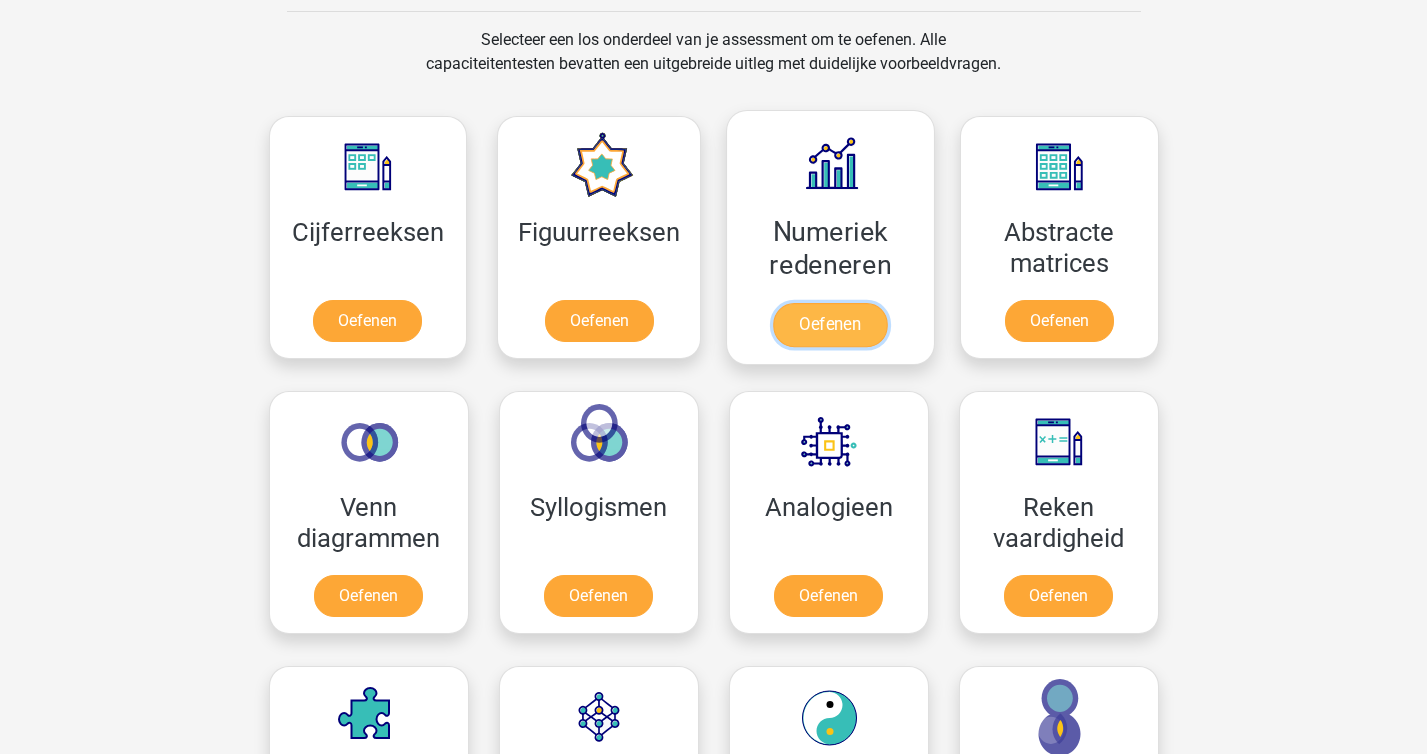 click on "Oefenen" at bounding box center (830, 325) 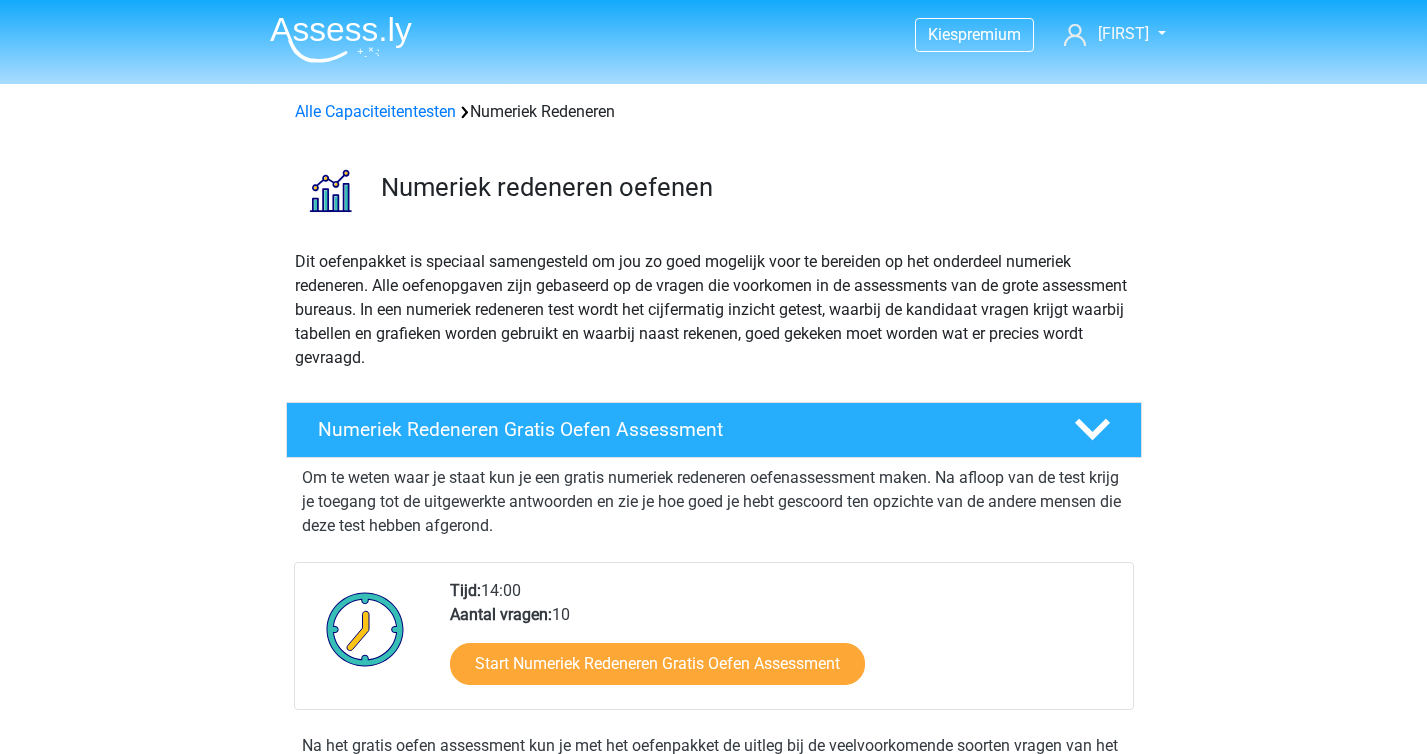 scroll, scrollTop: 0, scrollLeft: 0, axis: both 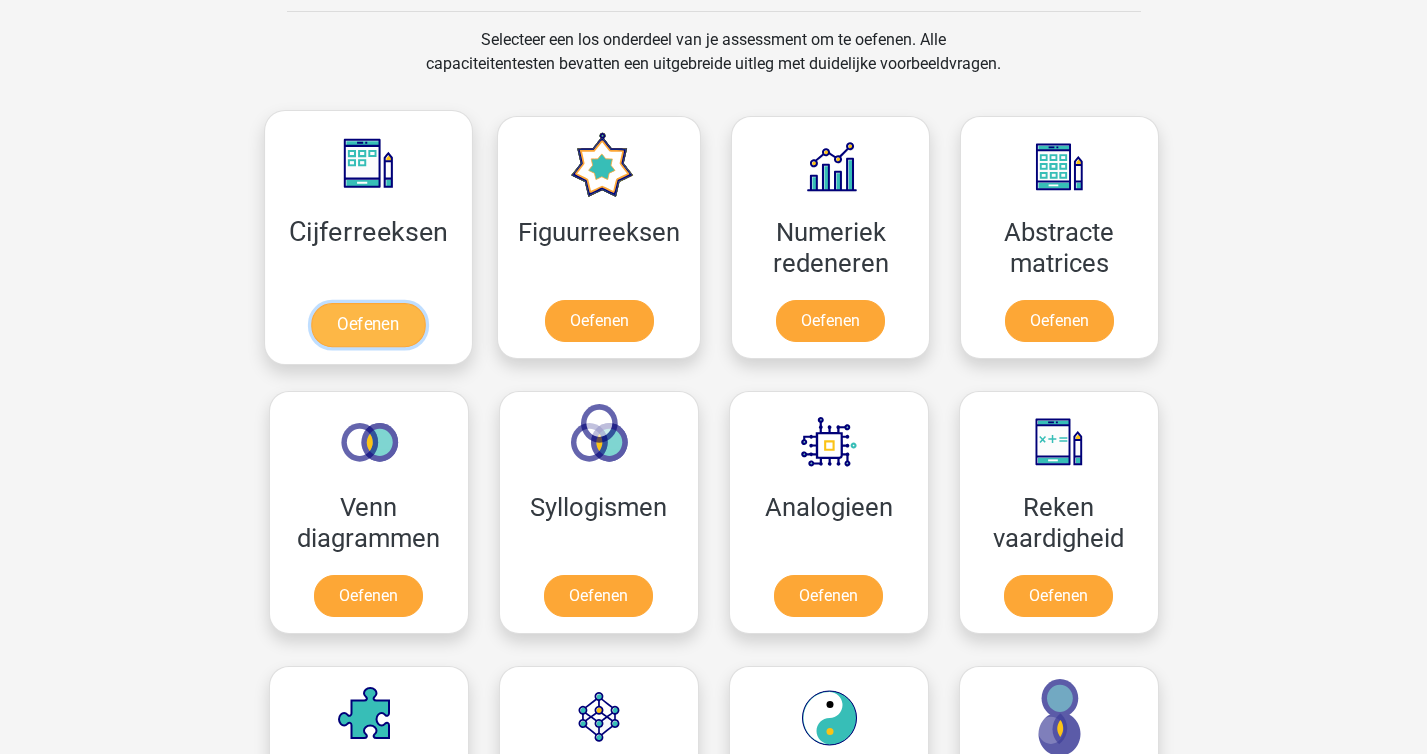 click on "Oefenen" at bounding box center [368, 325] 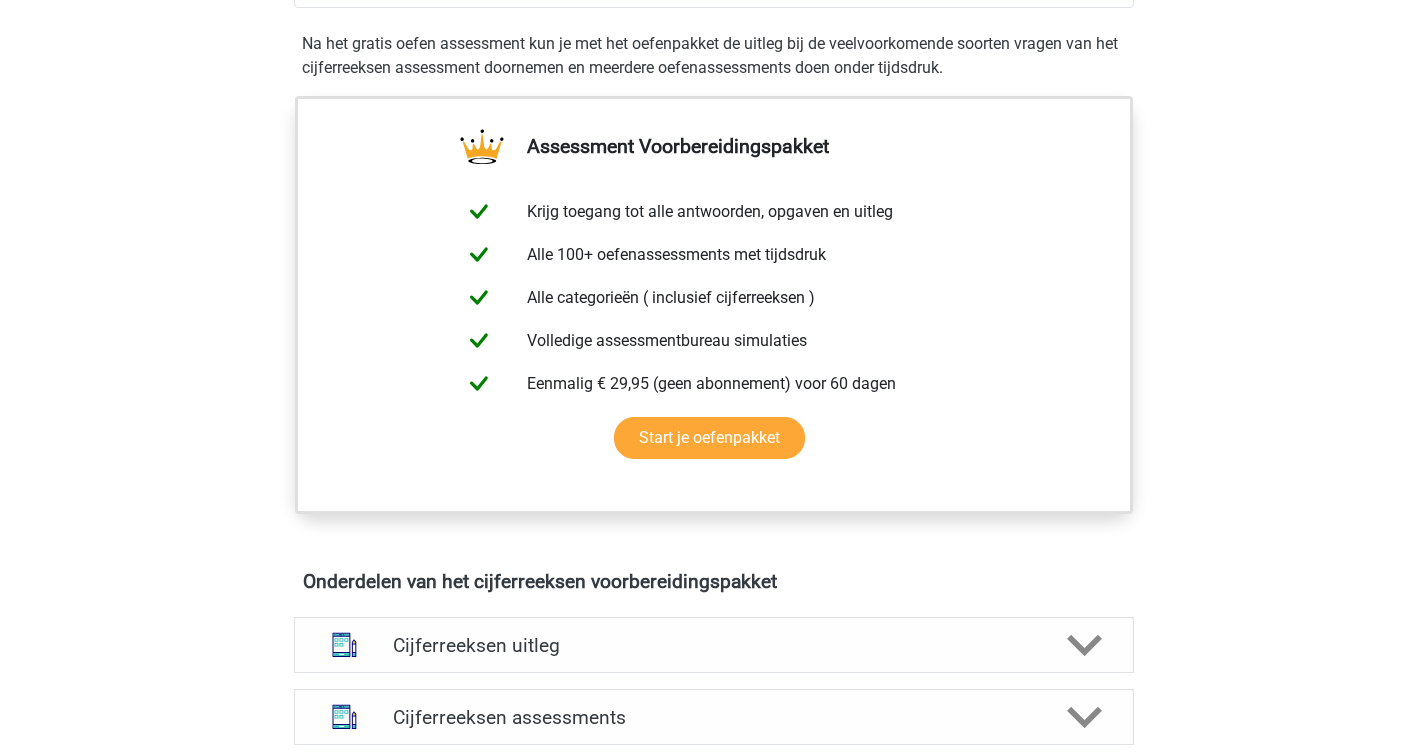 scroll, scrollTop: 457, scrollLeft: 0, axis: vertical 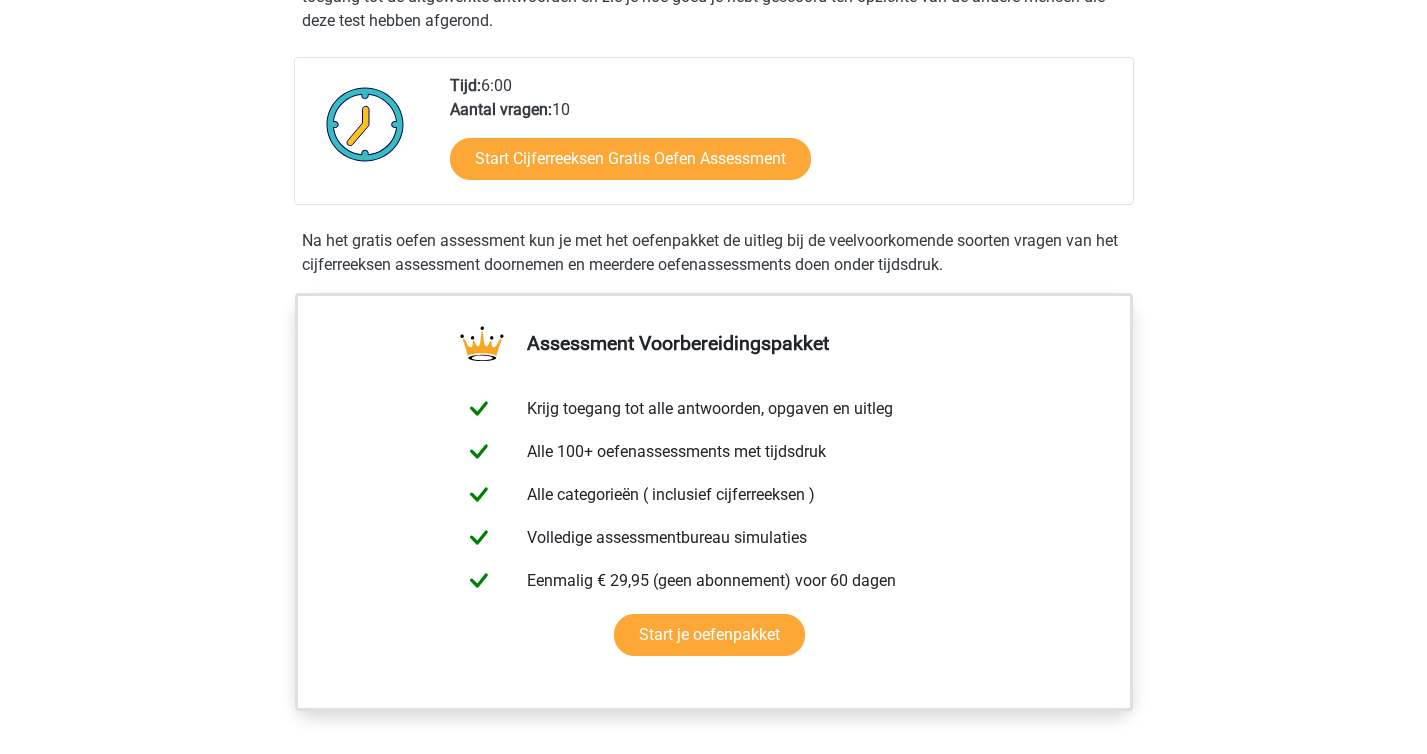 click on "Start Cijferreeksen
Gratis Oefen Assessment" at bounding box center (783, 163) 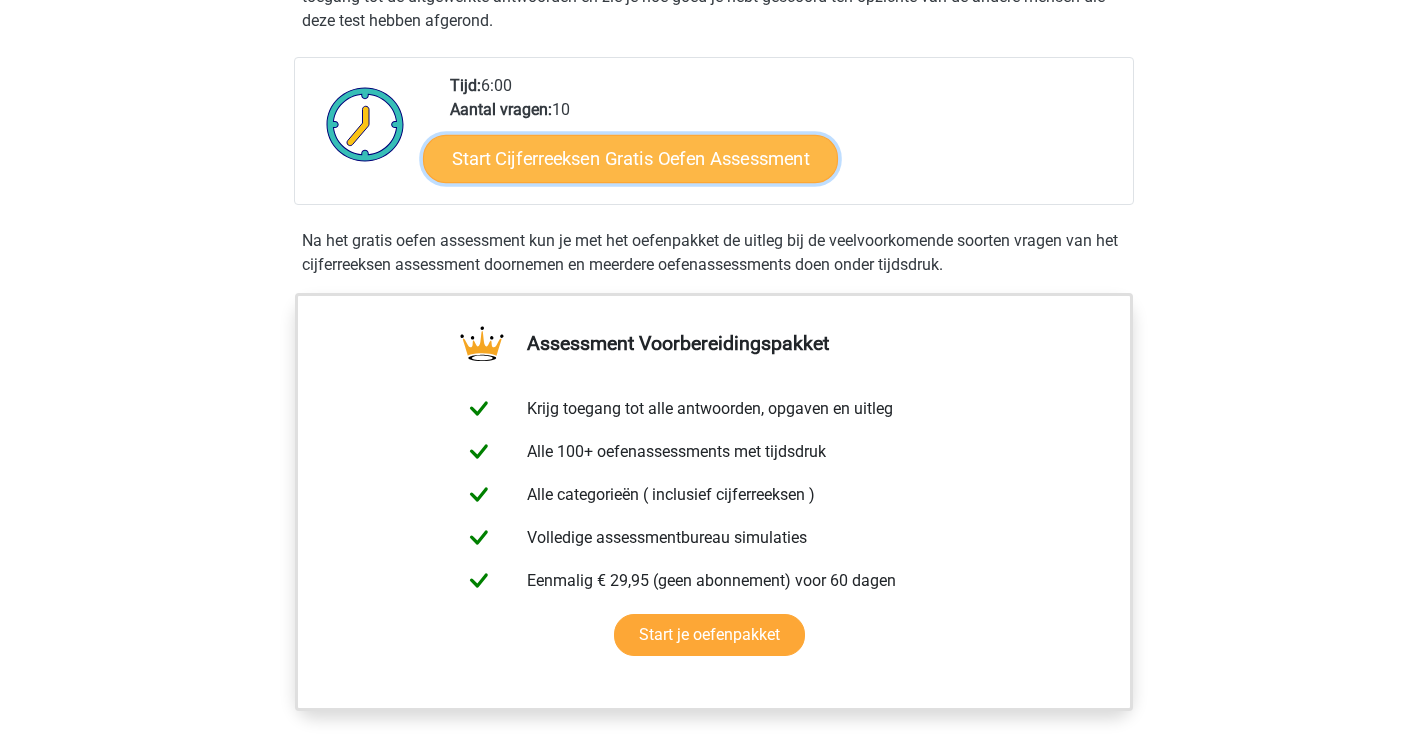click on "Start Cijferreeksen
Gratis Oefen Assessment" at bounding box center [630, 158] 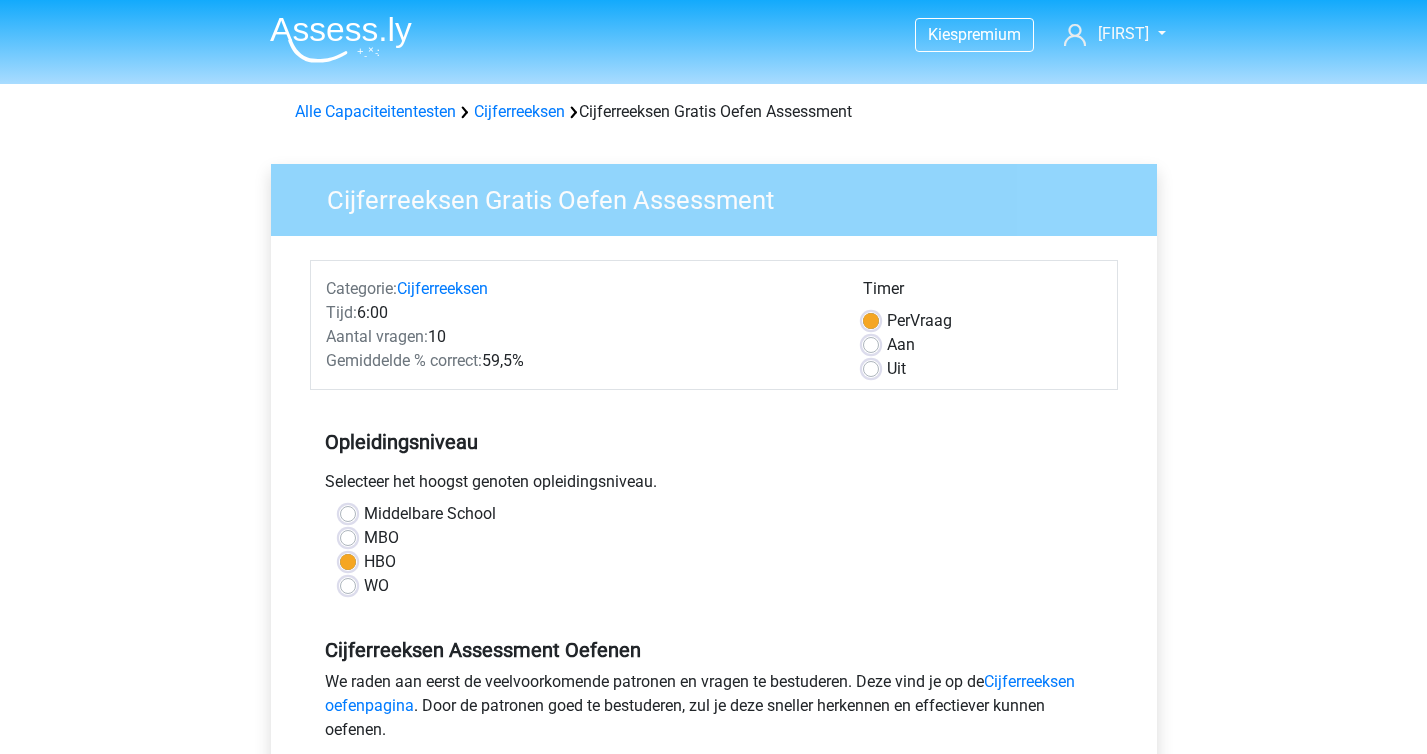 scroll, scrollTop: 0, scrollLeft: 0, axis: both 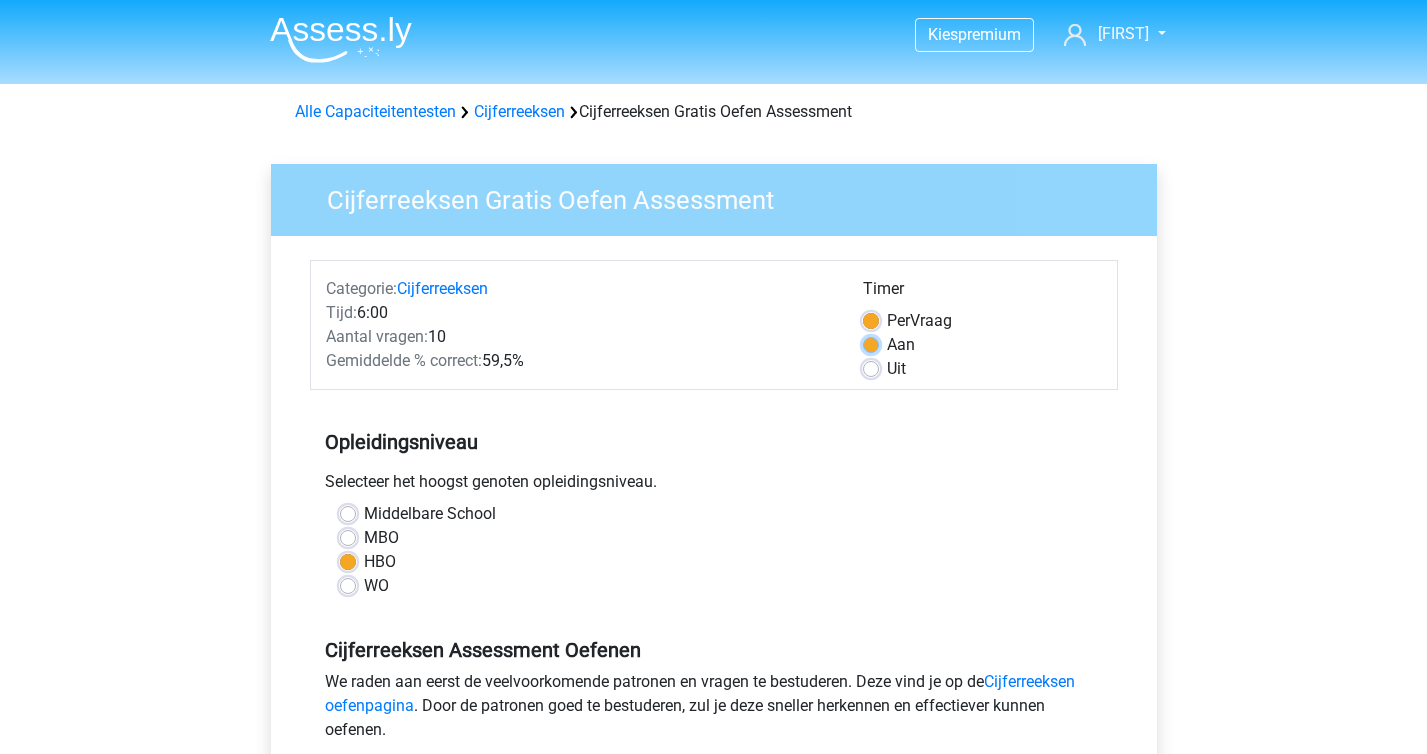 click on "Aan" at bounding box center (871, 343) 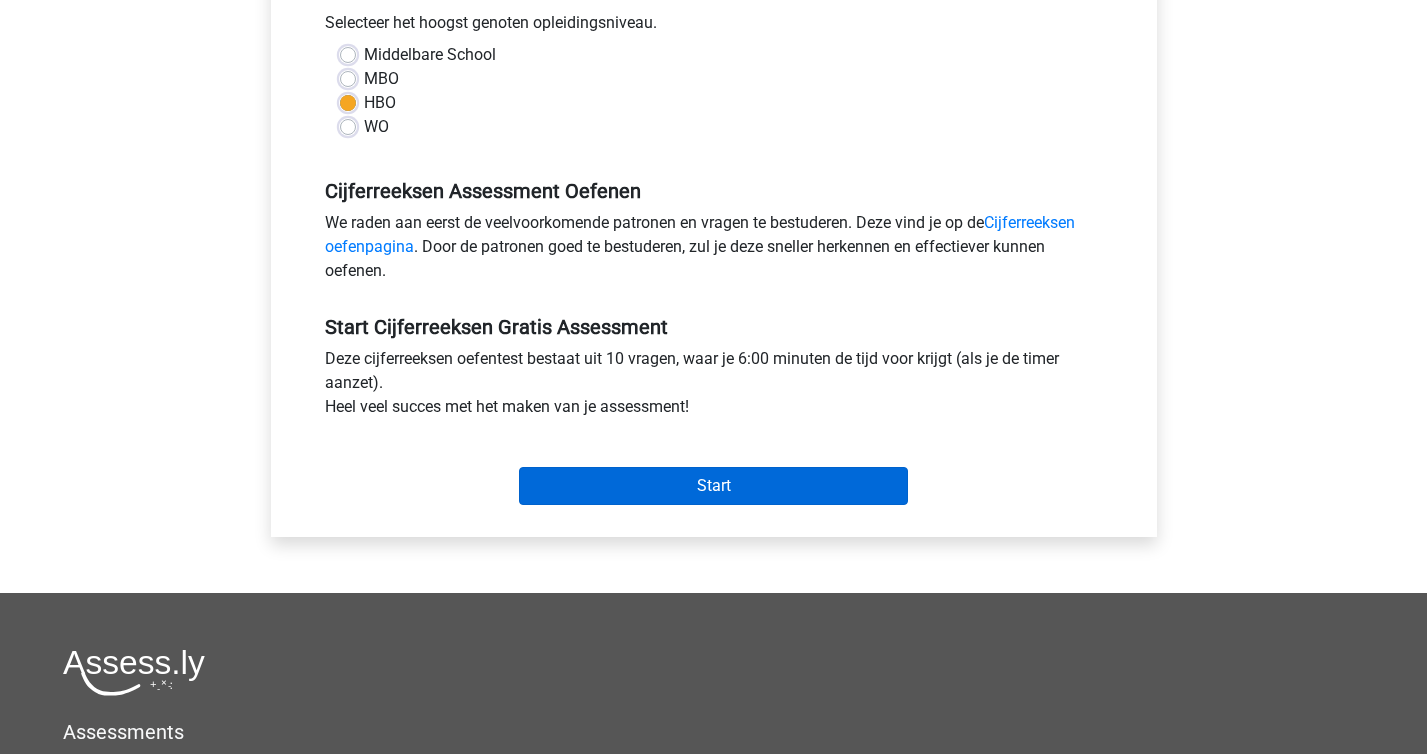 scroll, scrollTop: 377, scrollLeft: 0, axis: vertical 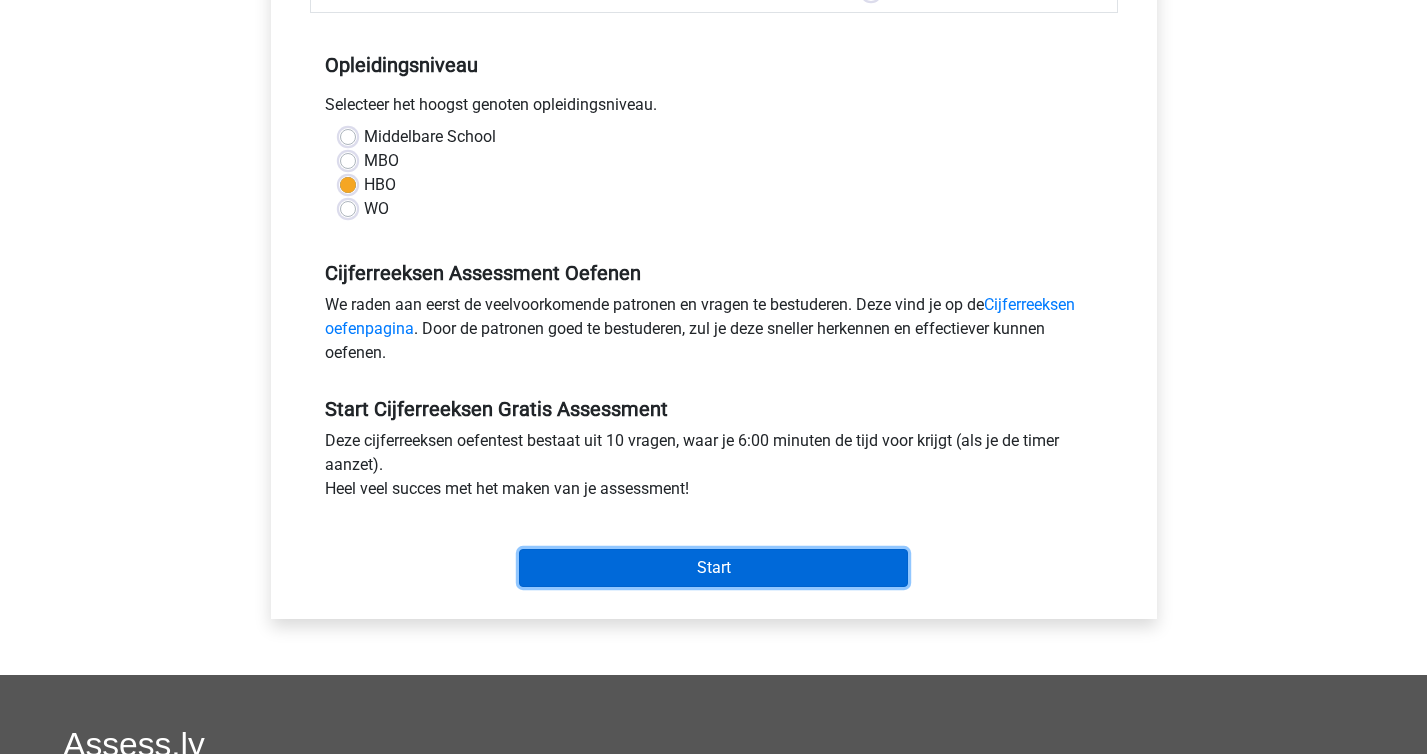 click on "Start" at bounding box center (713, 568) 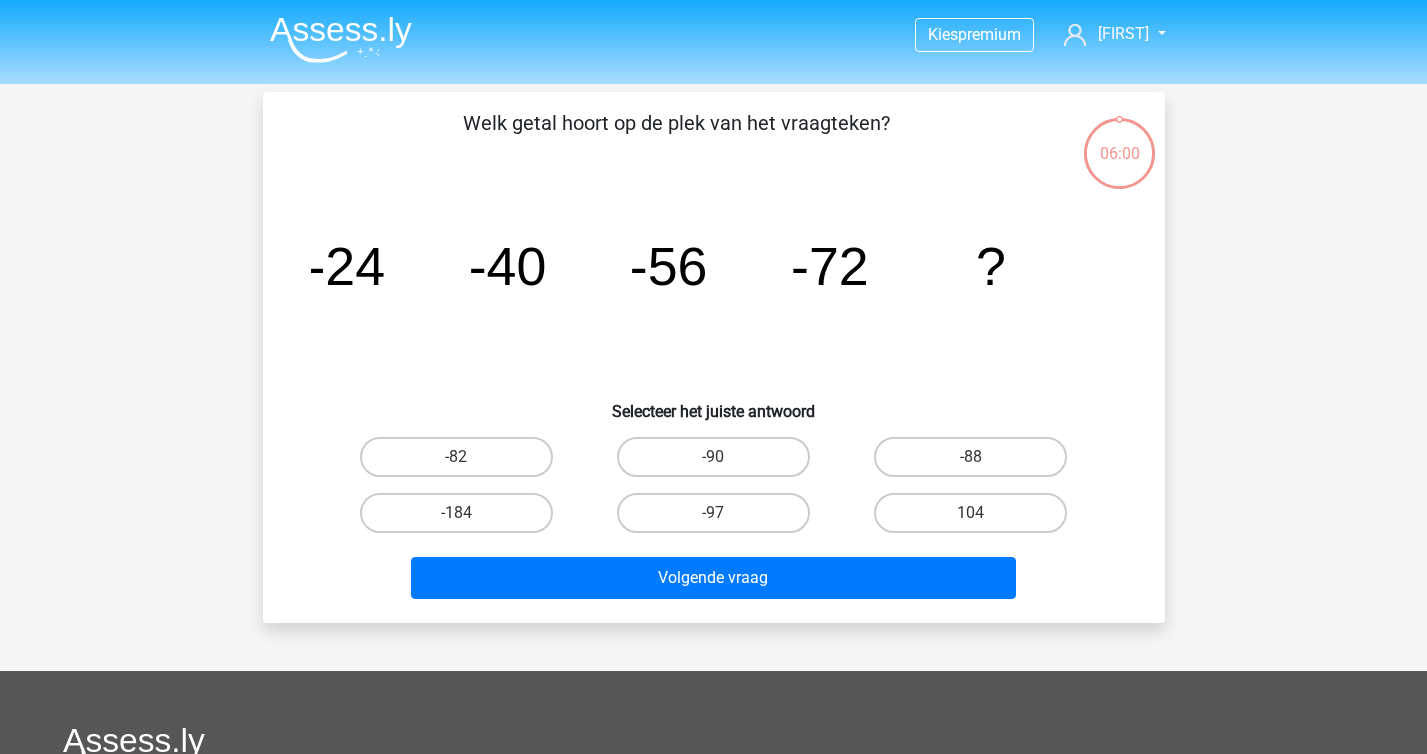 scroll, scrollTop: 0, scrollLeft: 0, axis: both 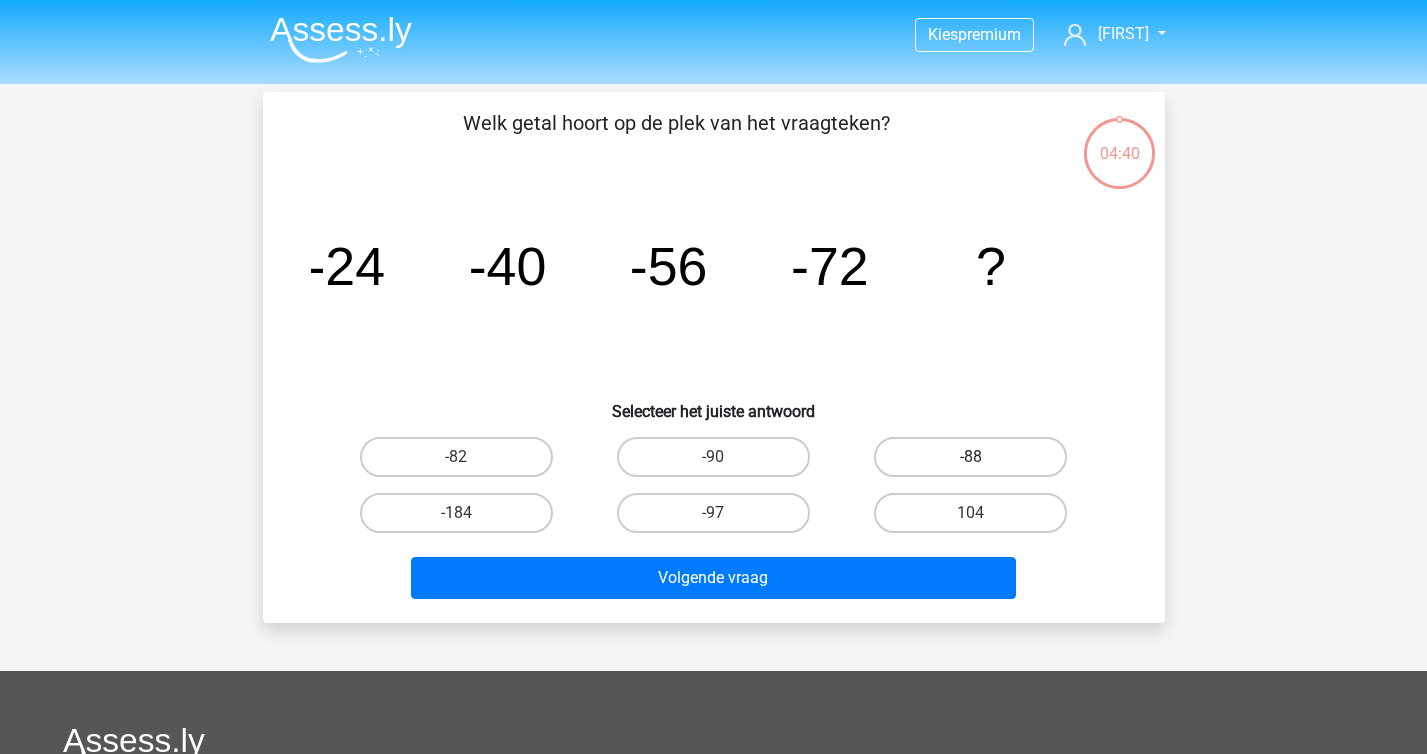 click on "-88" at bounding box center (970, 457) 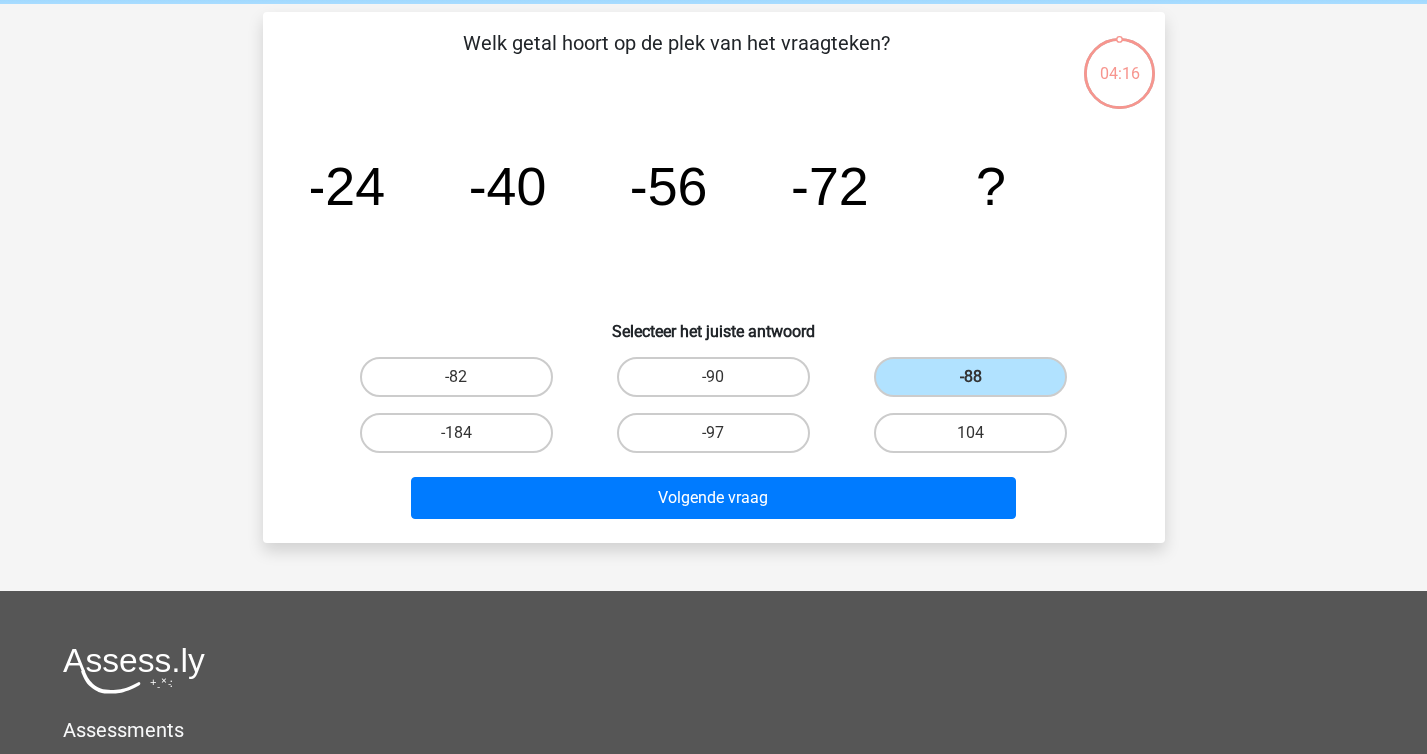 scroll, scrollTop: 183, scrollLeft: 0, axis: vertical 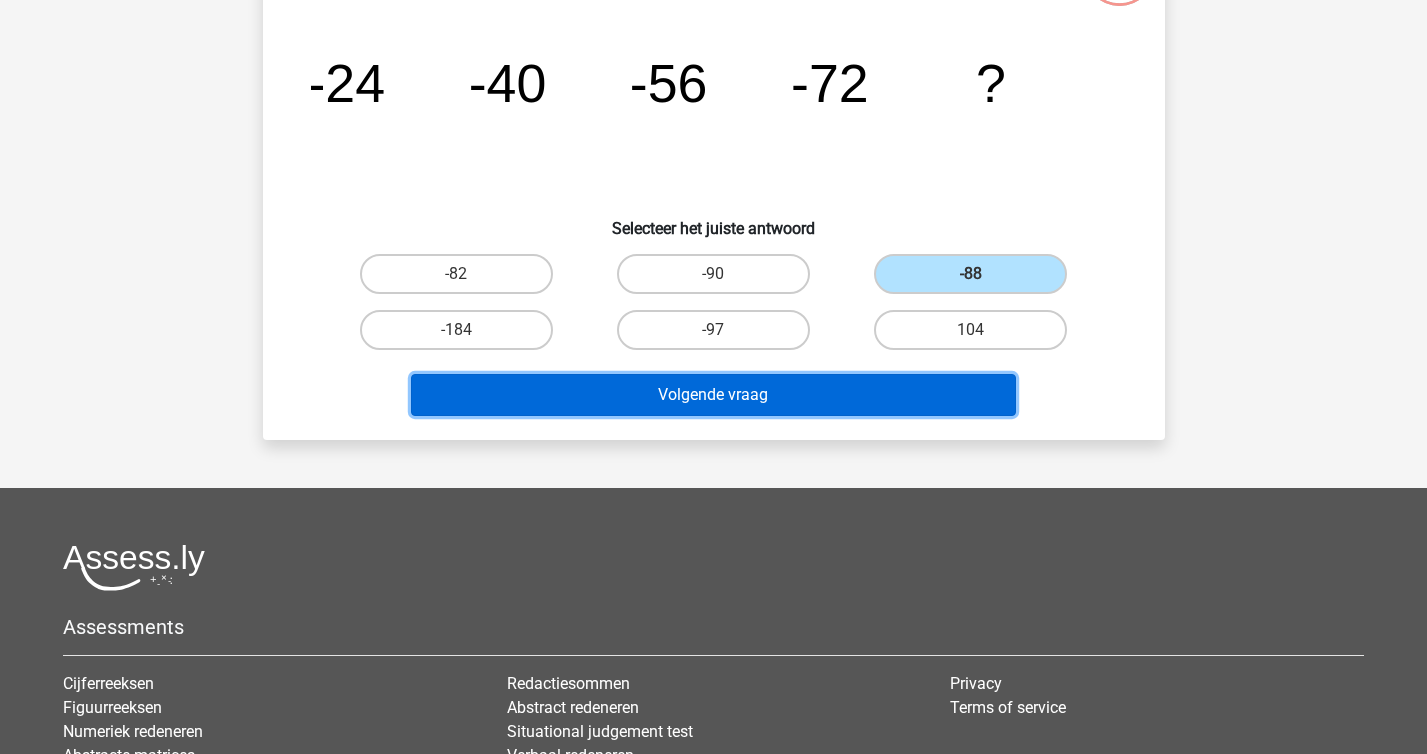 click on "Volgende vraag" at bounding box center (713, 395) 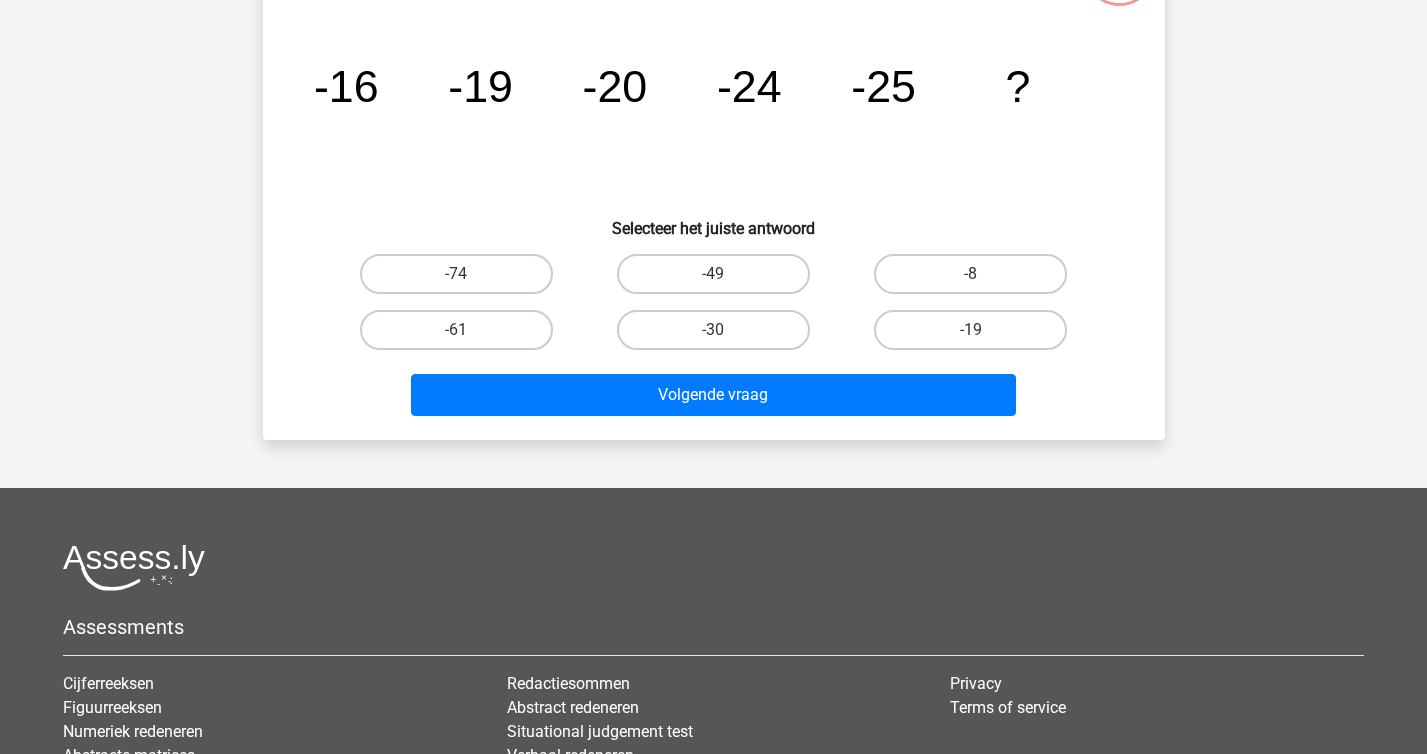 scroll, scrollTop: 92, scrollLeft: 0, axis: vertical 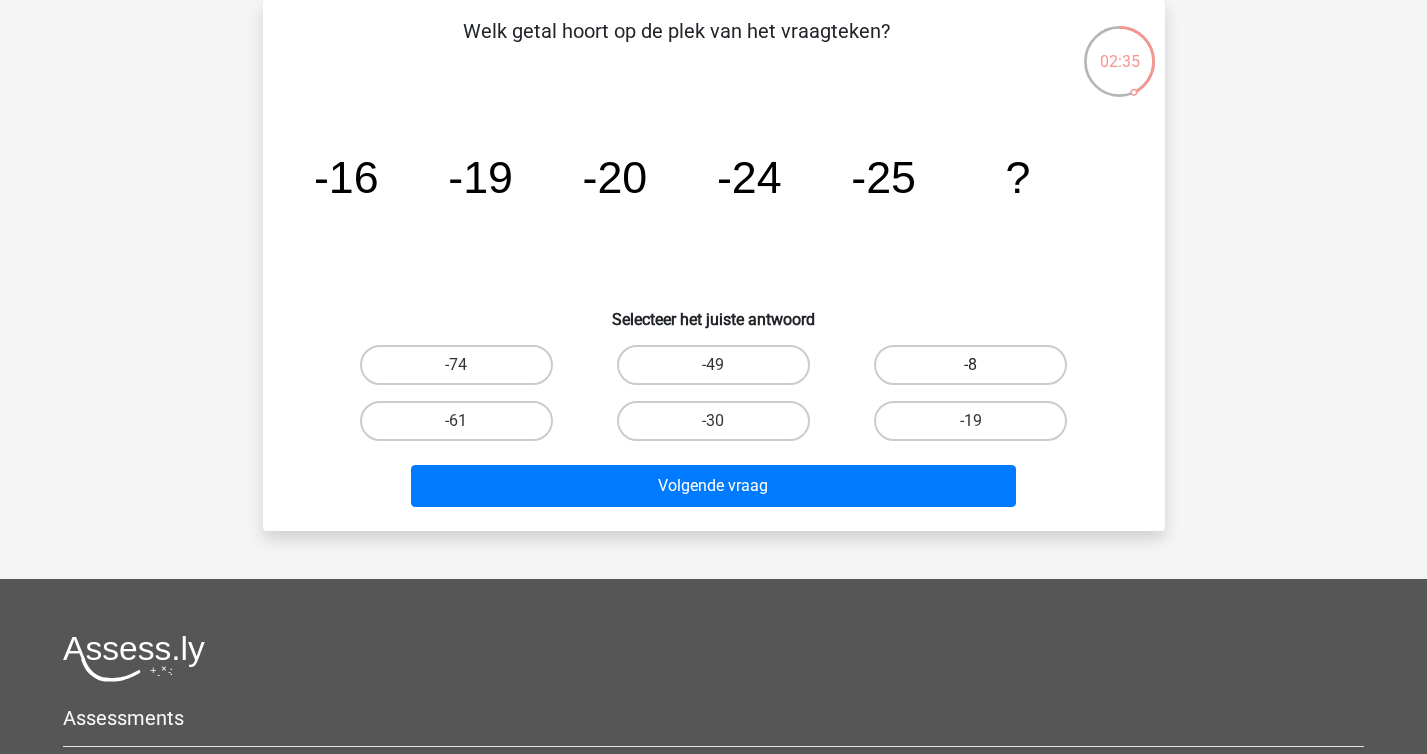 click on "-8" at bounding box center (970, 365) 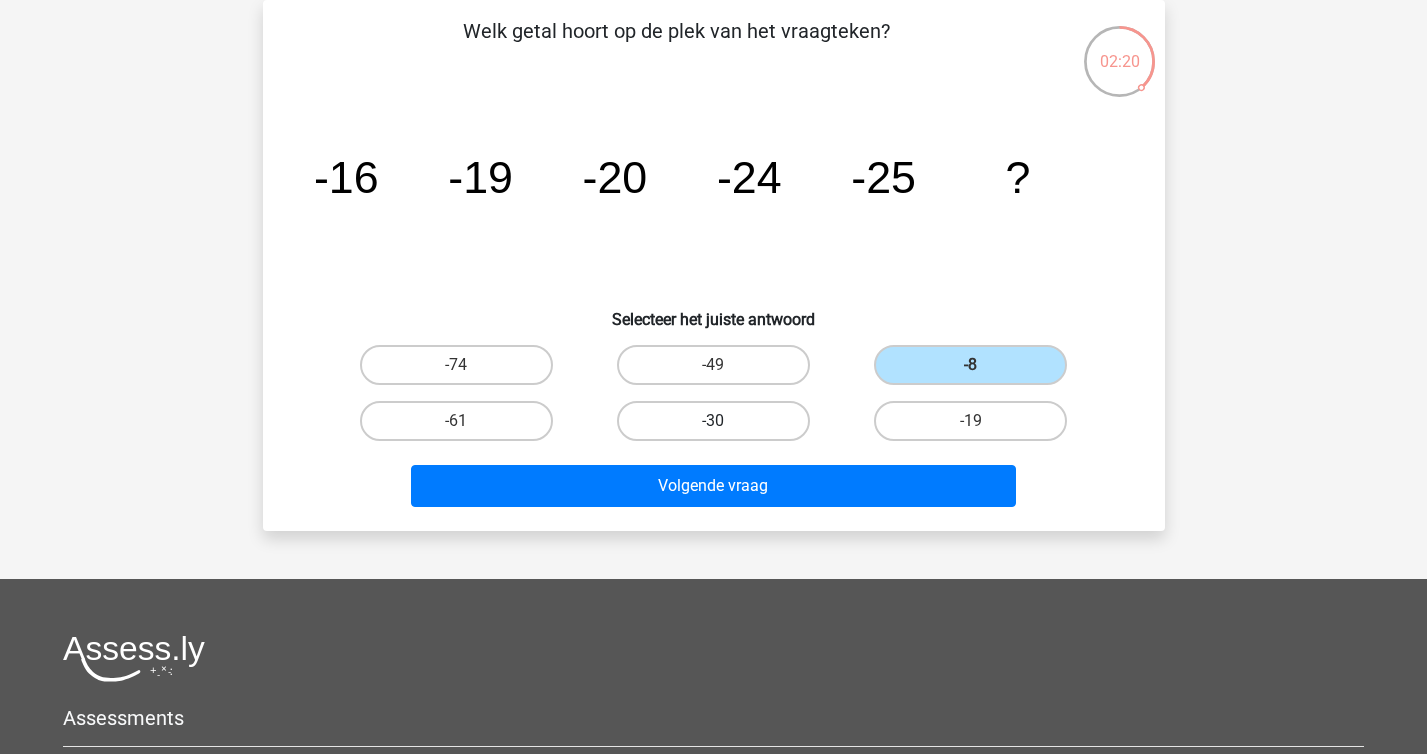 click on "-30" at bounding box center [713, 421] 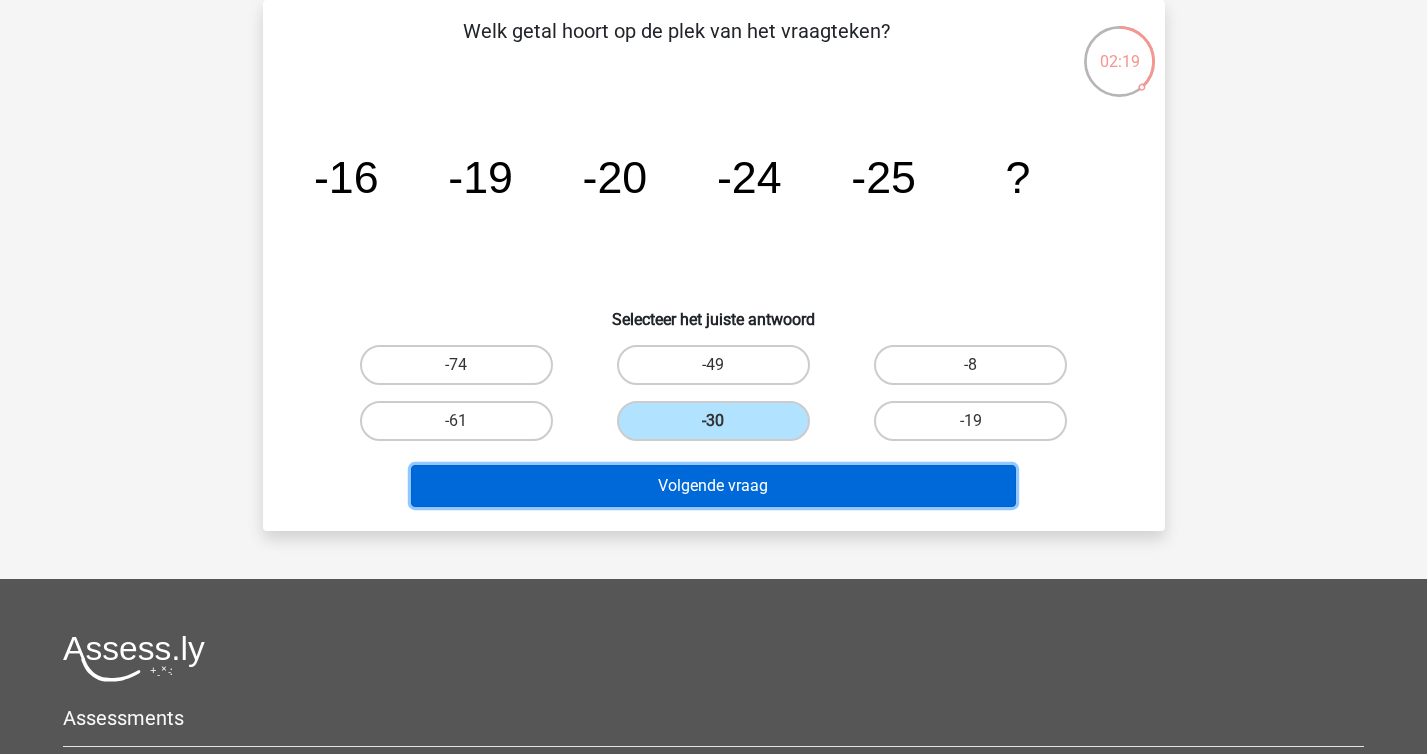 click on "Volgende vraag" at bounding box center (713, 486) 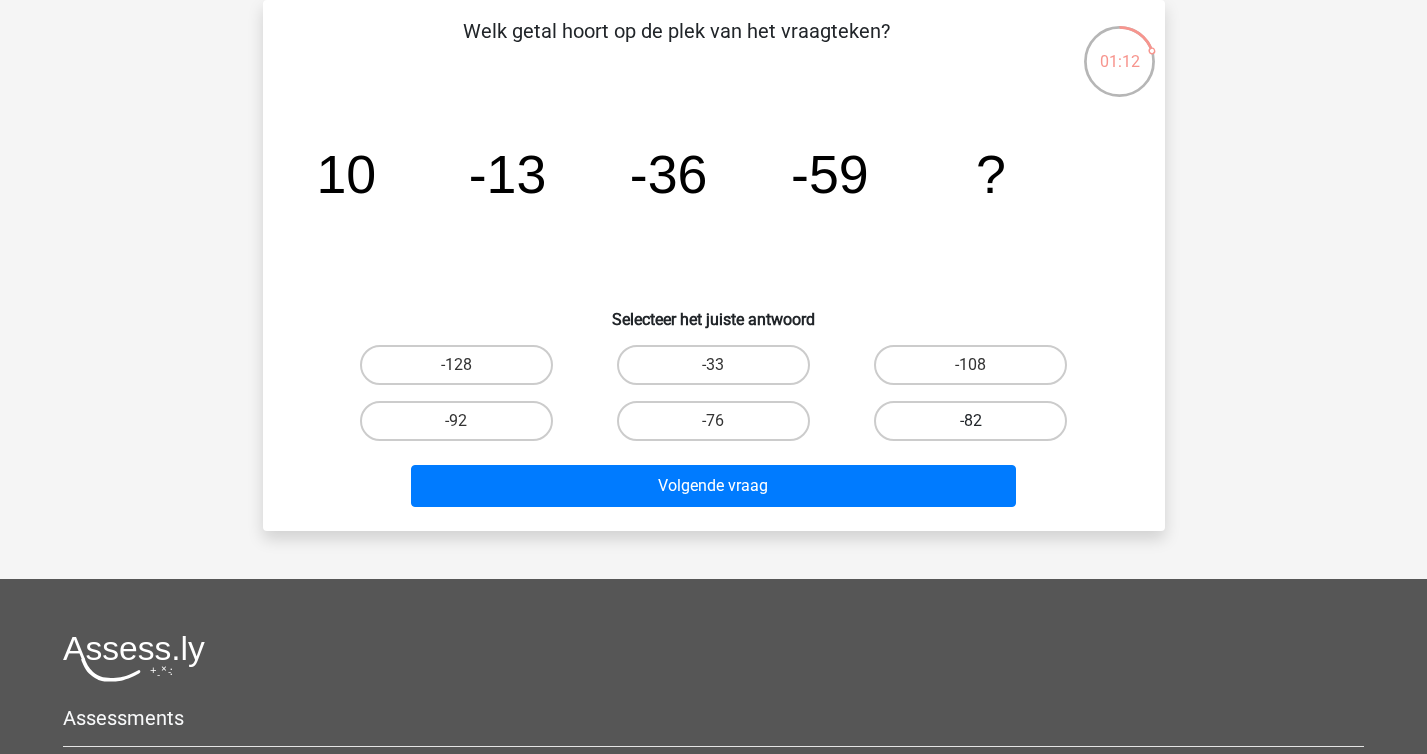 click on "-82" at bounding box center (970, 421) 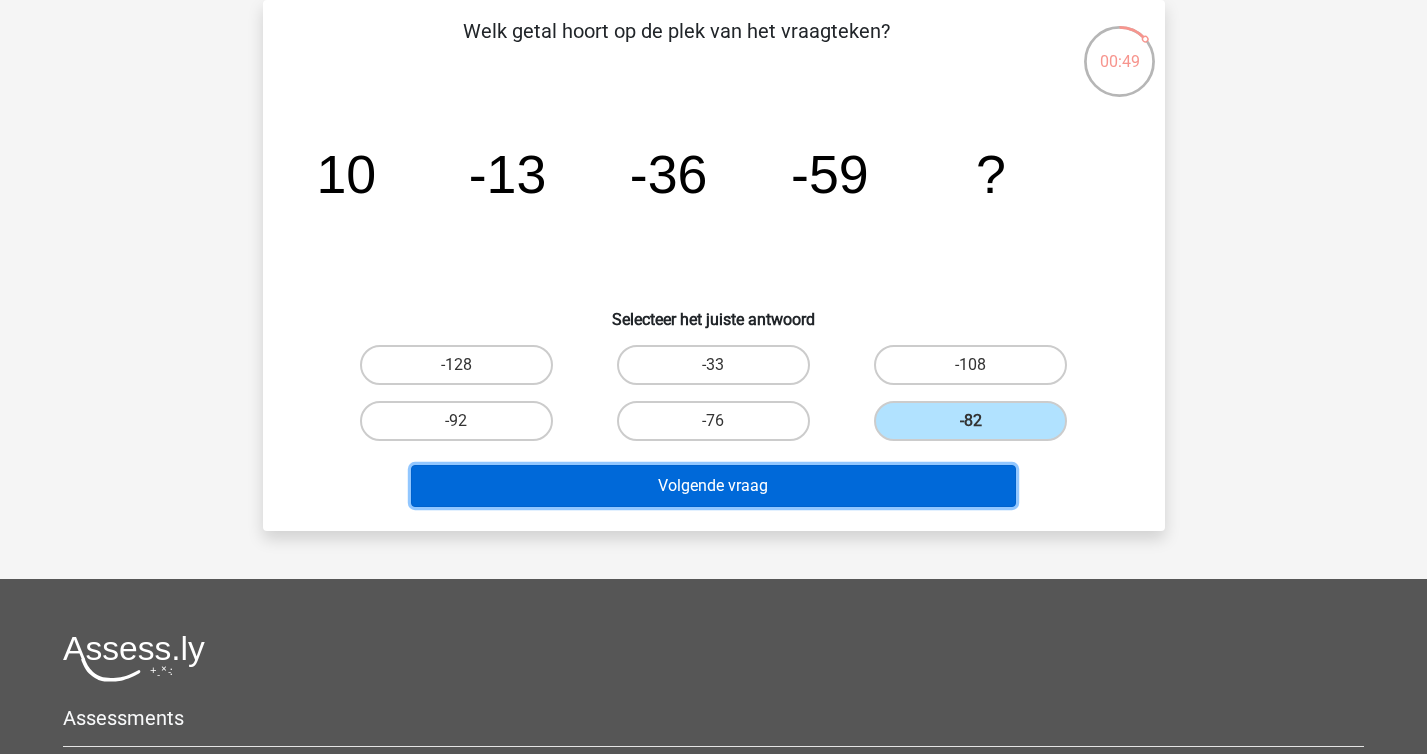click on "Volgende vraag" at bounding box center (713, 486) 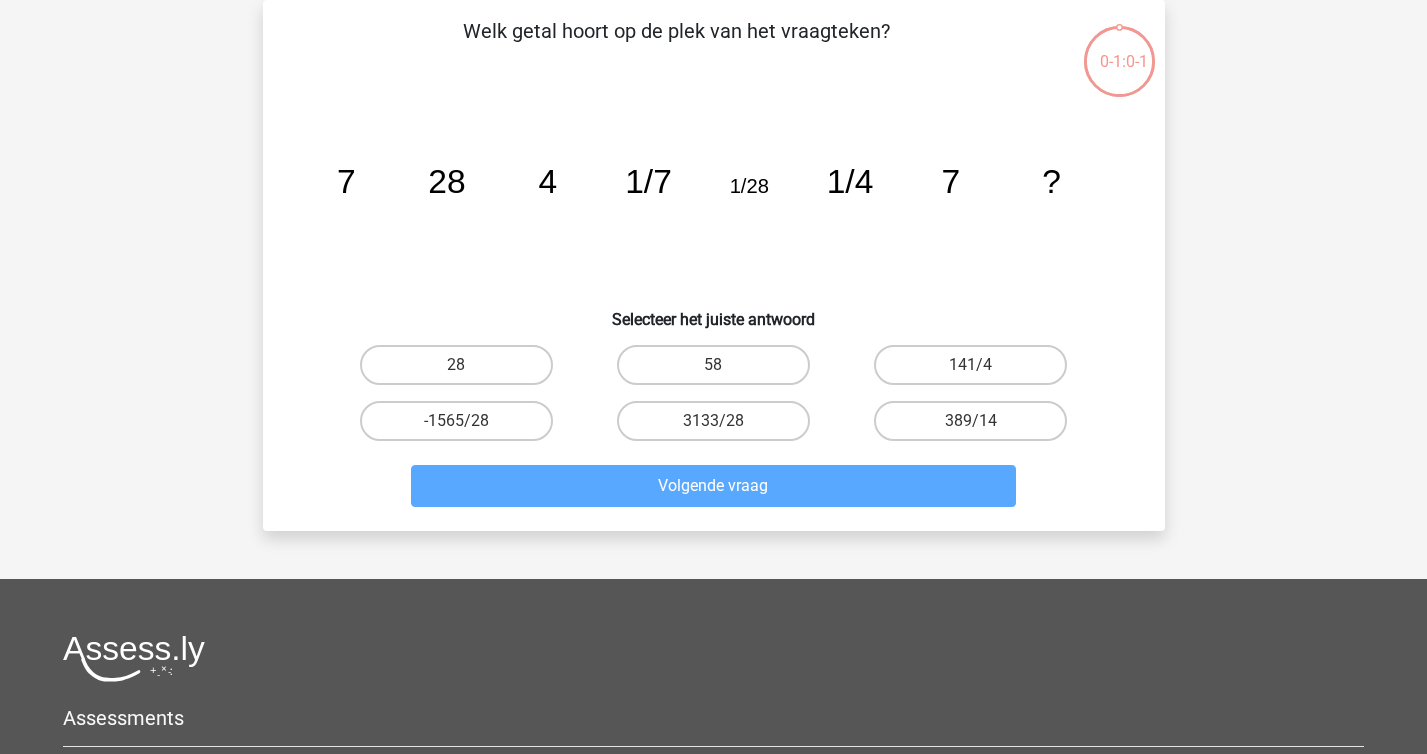 scroll, scrollTop: 0, scrollLeft: 0, axis: both 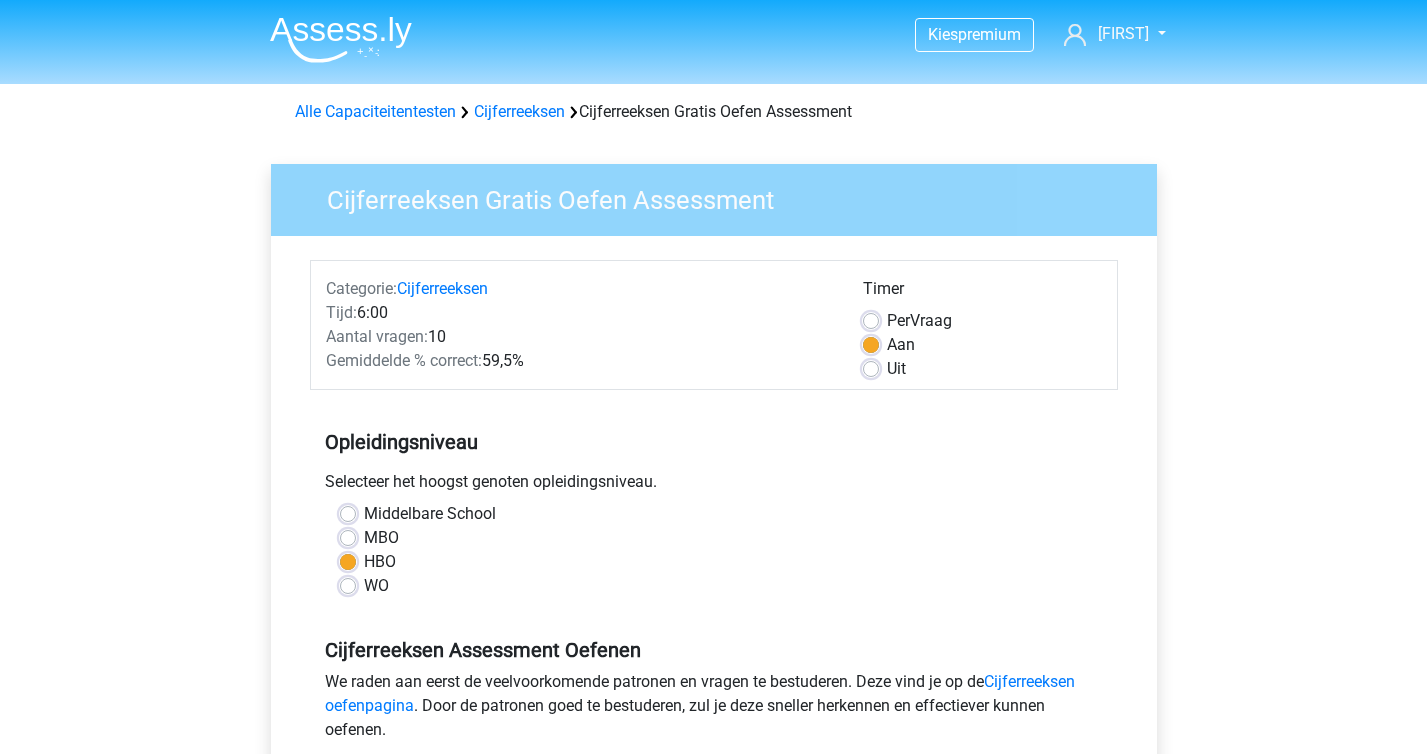 click on "Per  Vraag" at bounding box center [919, 321] 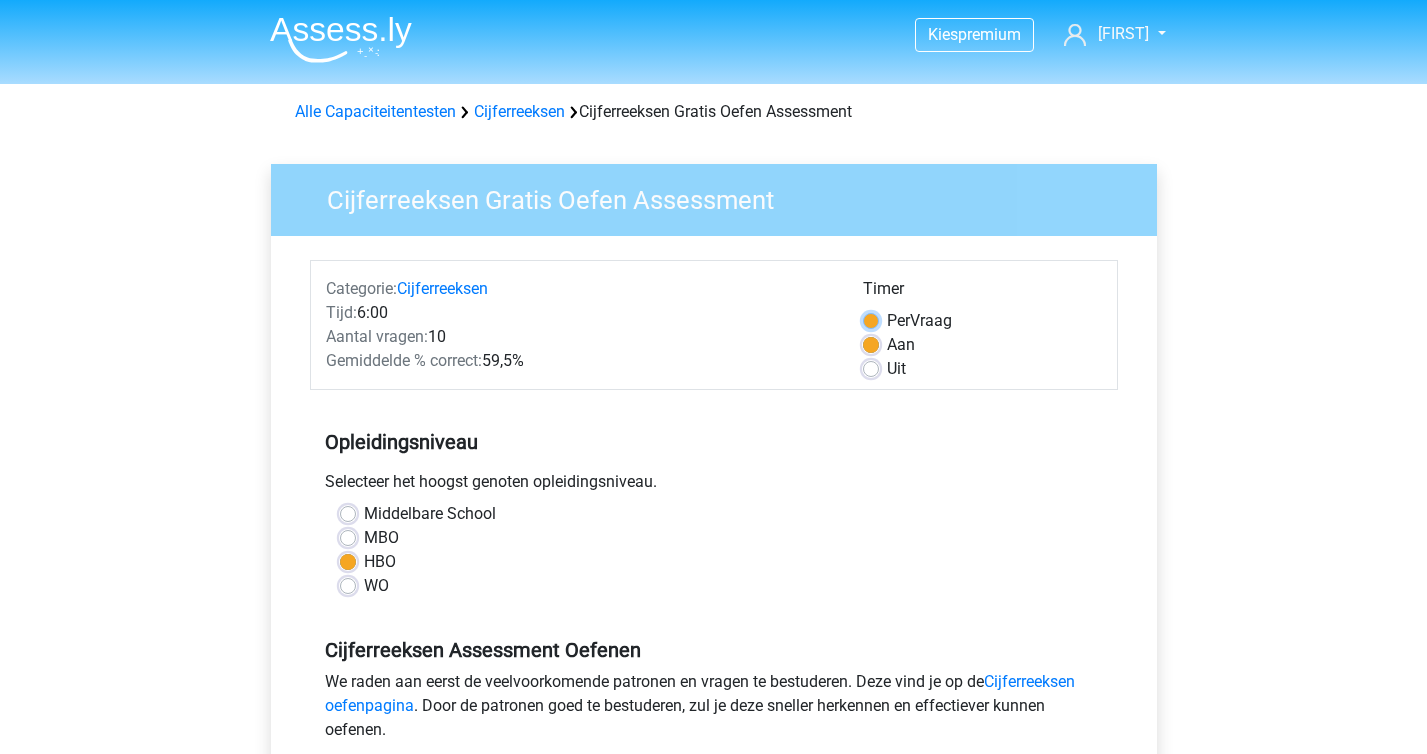 radio on "true" 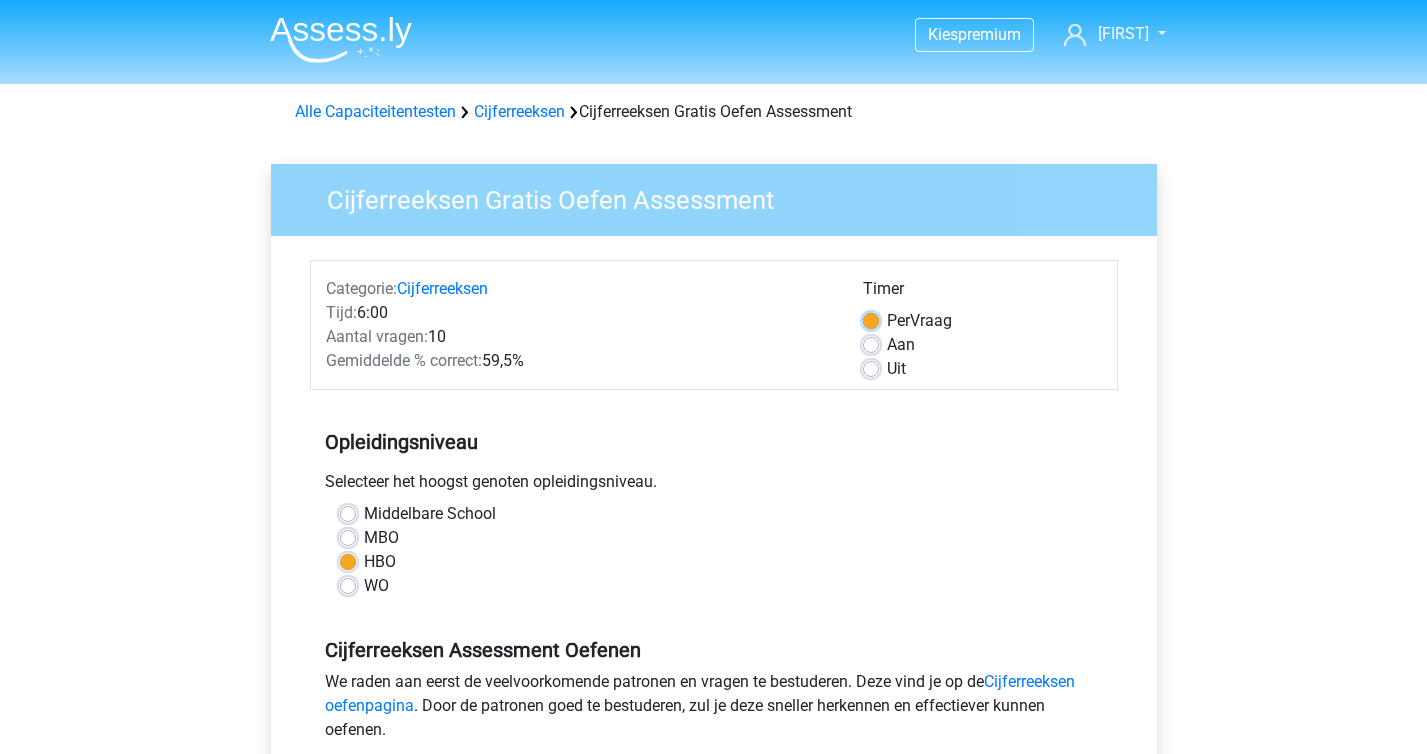 scroll, scrollTop: 292, scrollLeft: 0, axis: vertical 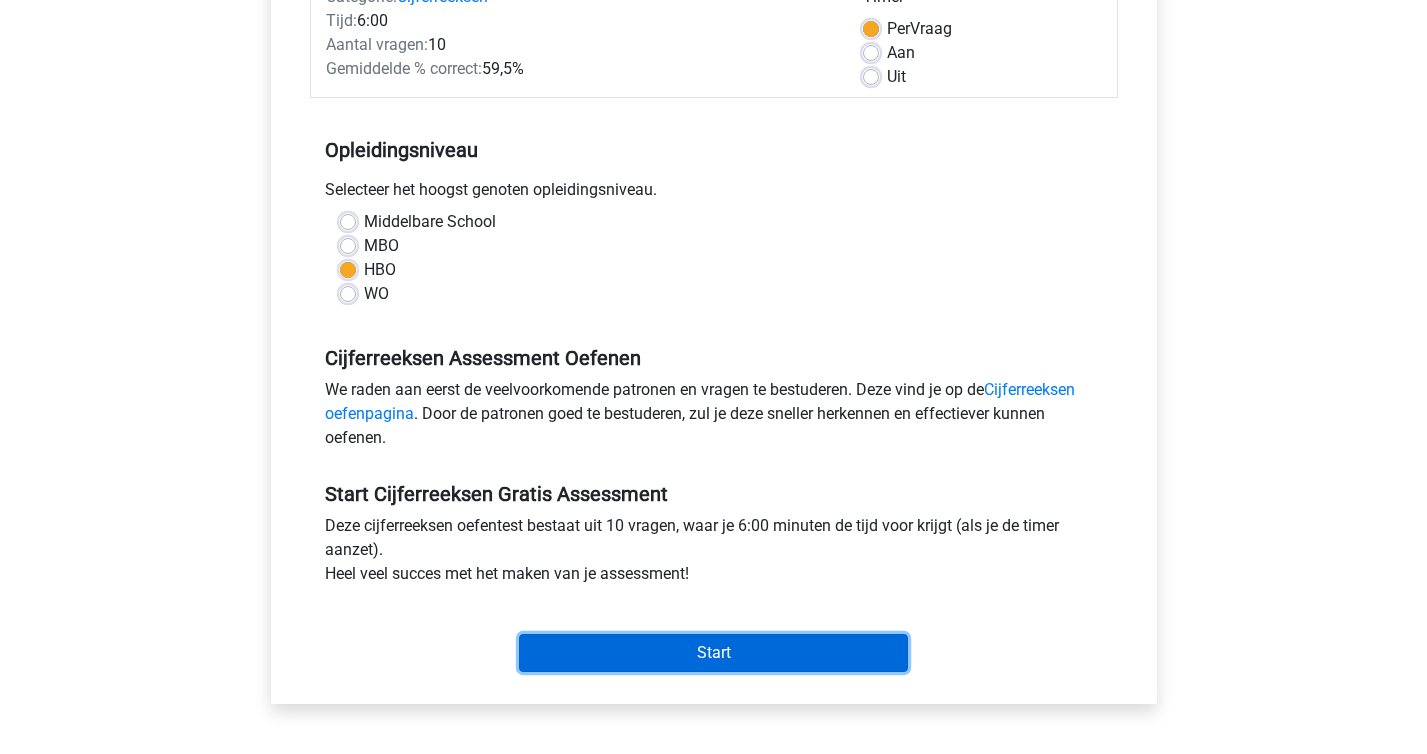 click on "Start" at bounding box center (713, 653) 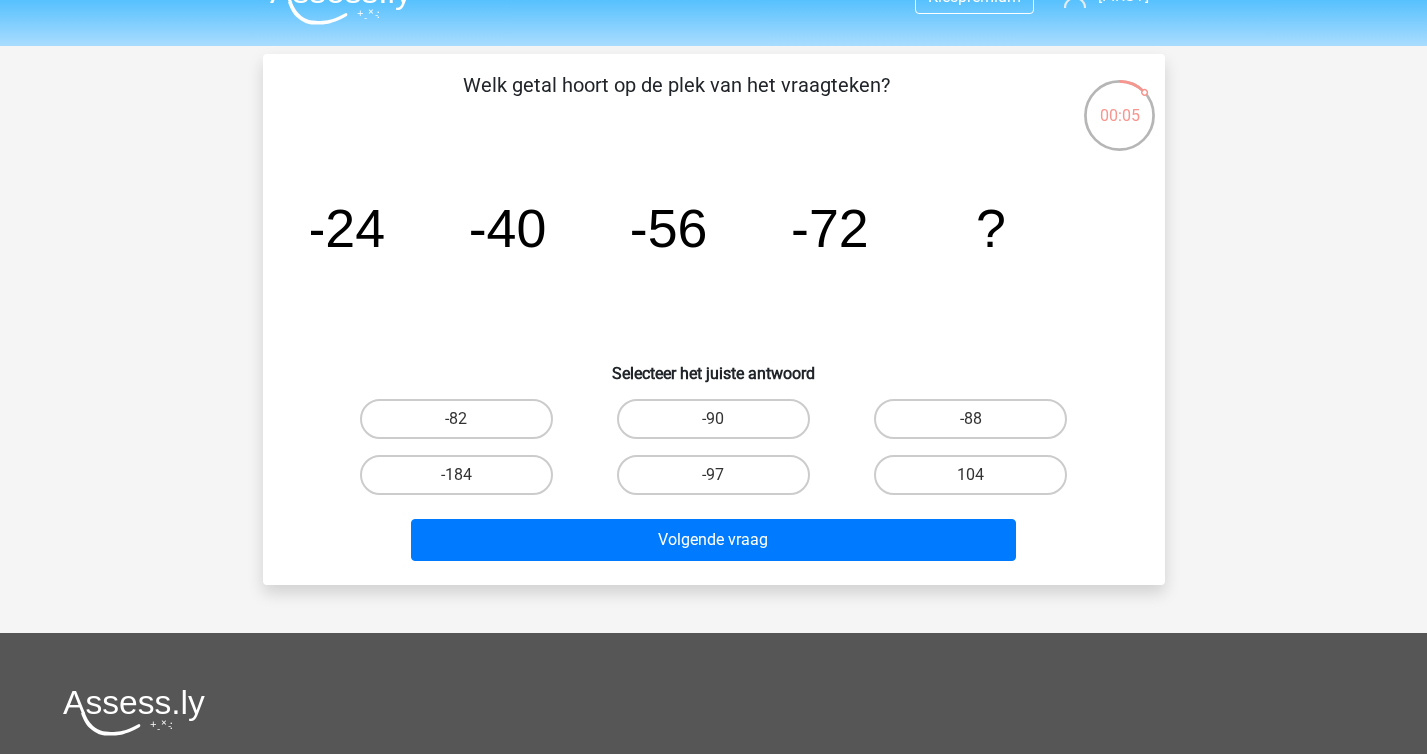 scroll, scrollTop: 17, scrollLeft: 0, axis: vertical 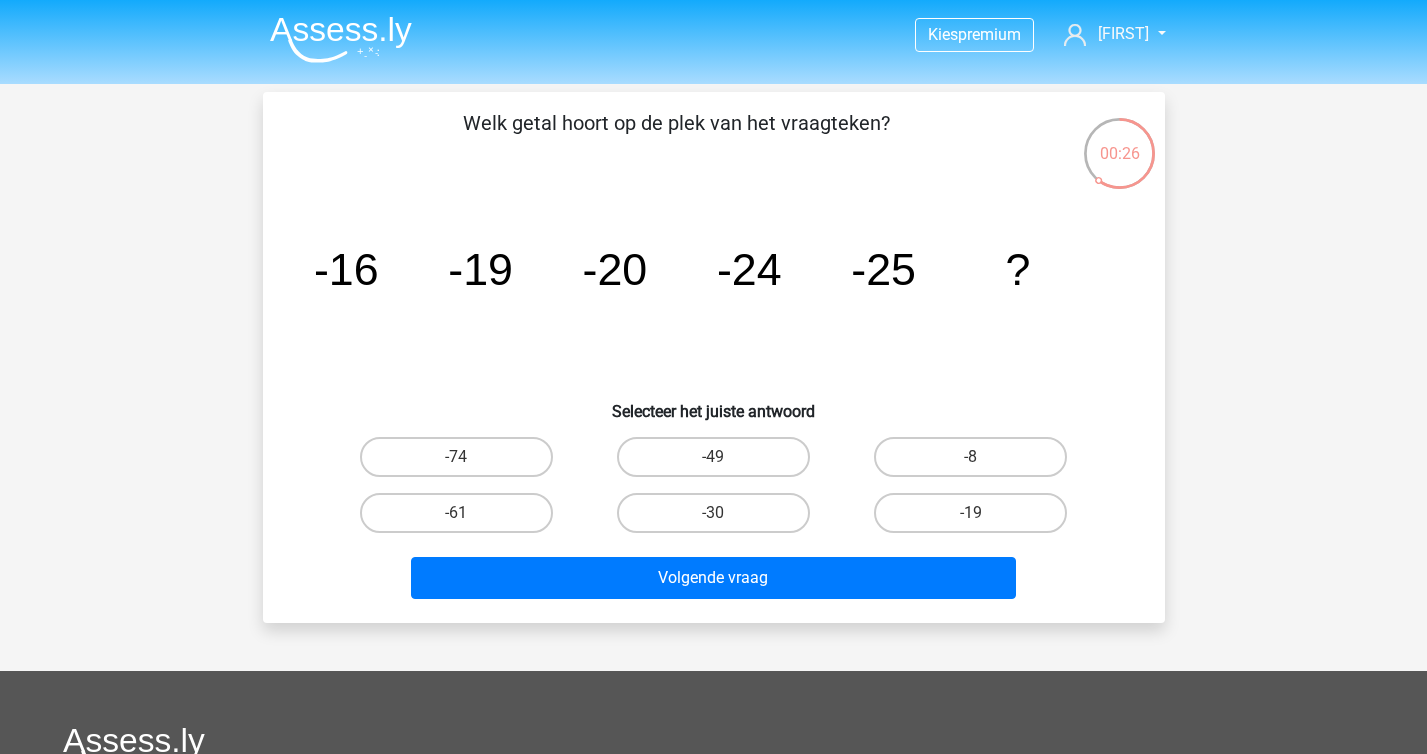 click on "image/svg+xml
-16
-19
-20
-24
-25
?" 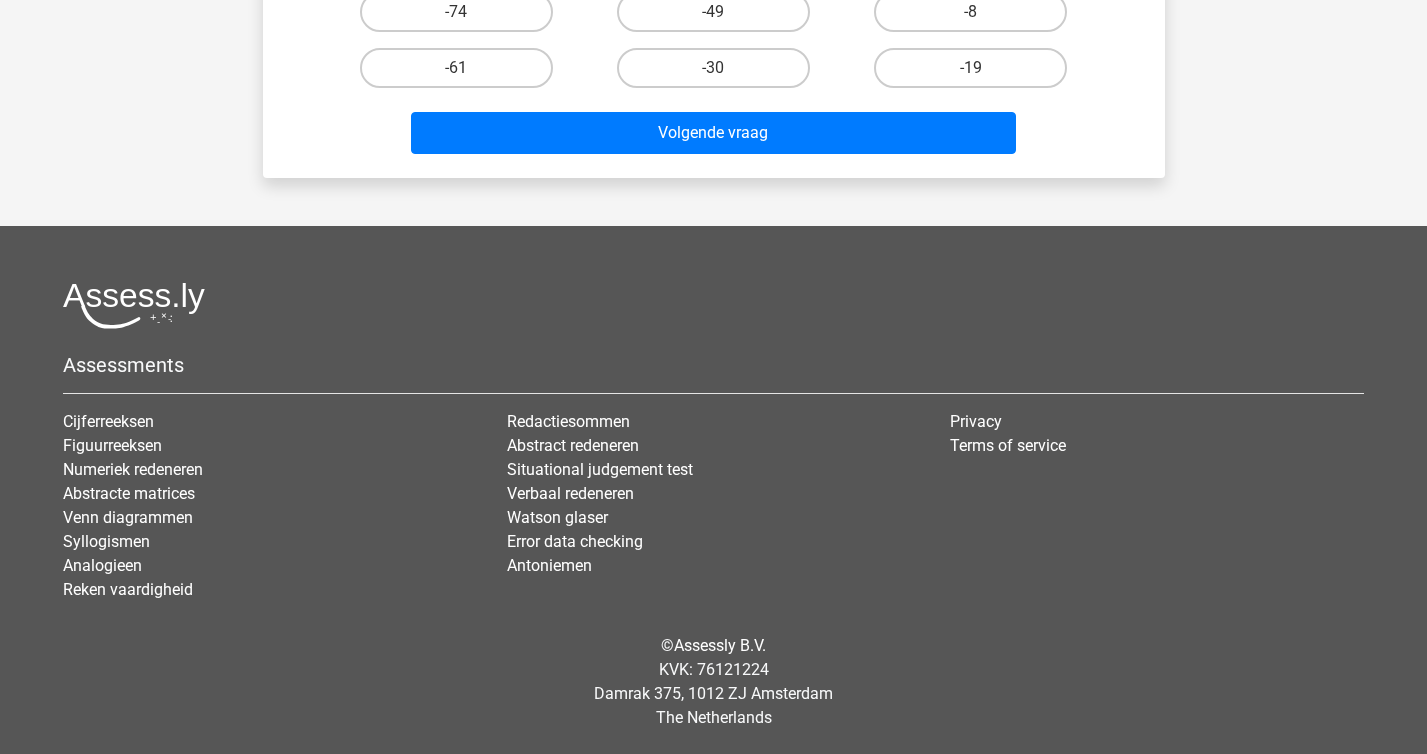 scroll, scrollTop: 0, scrollLeft: 0, axis: both 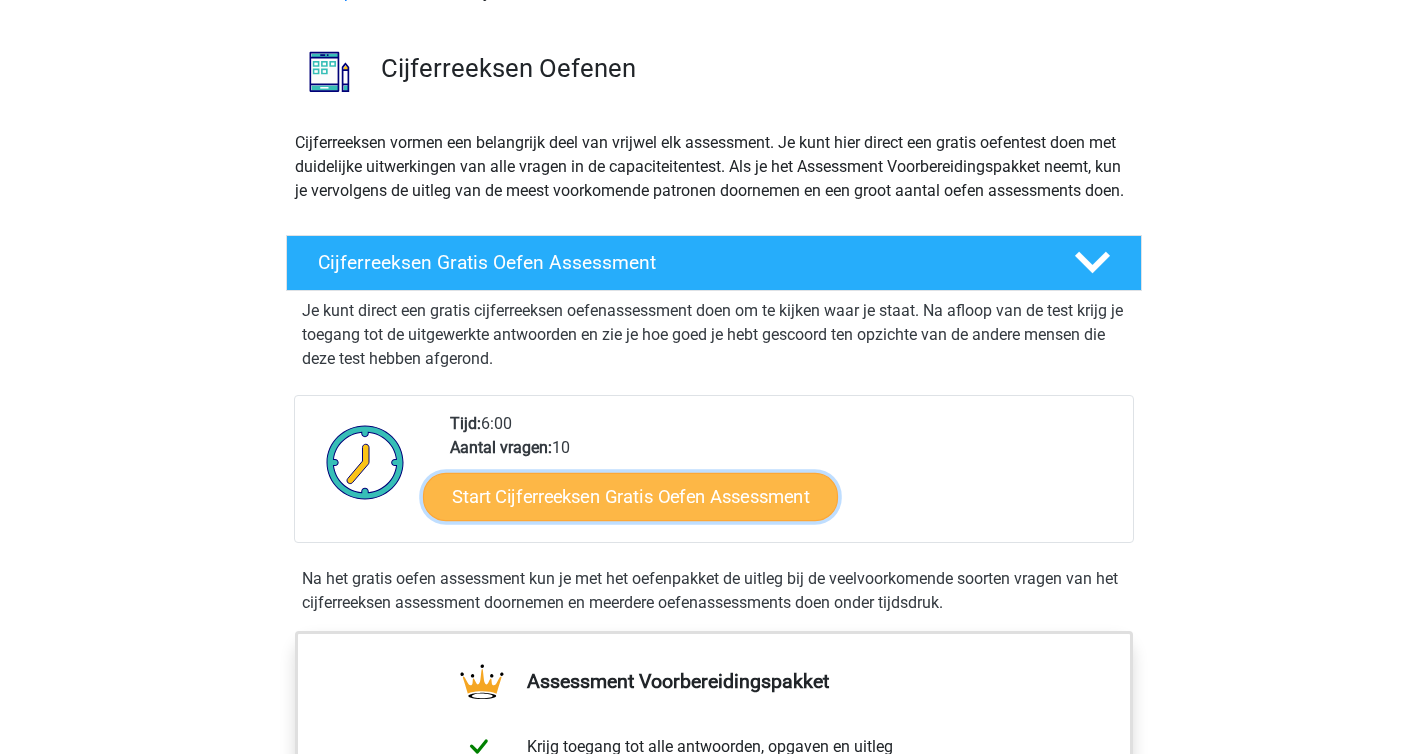 click on "Start Cijferreeksen
Gratis Oefen Assessment" at bounding box center (630, 496) 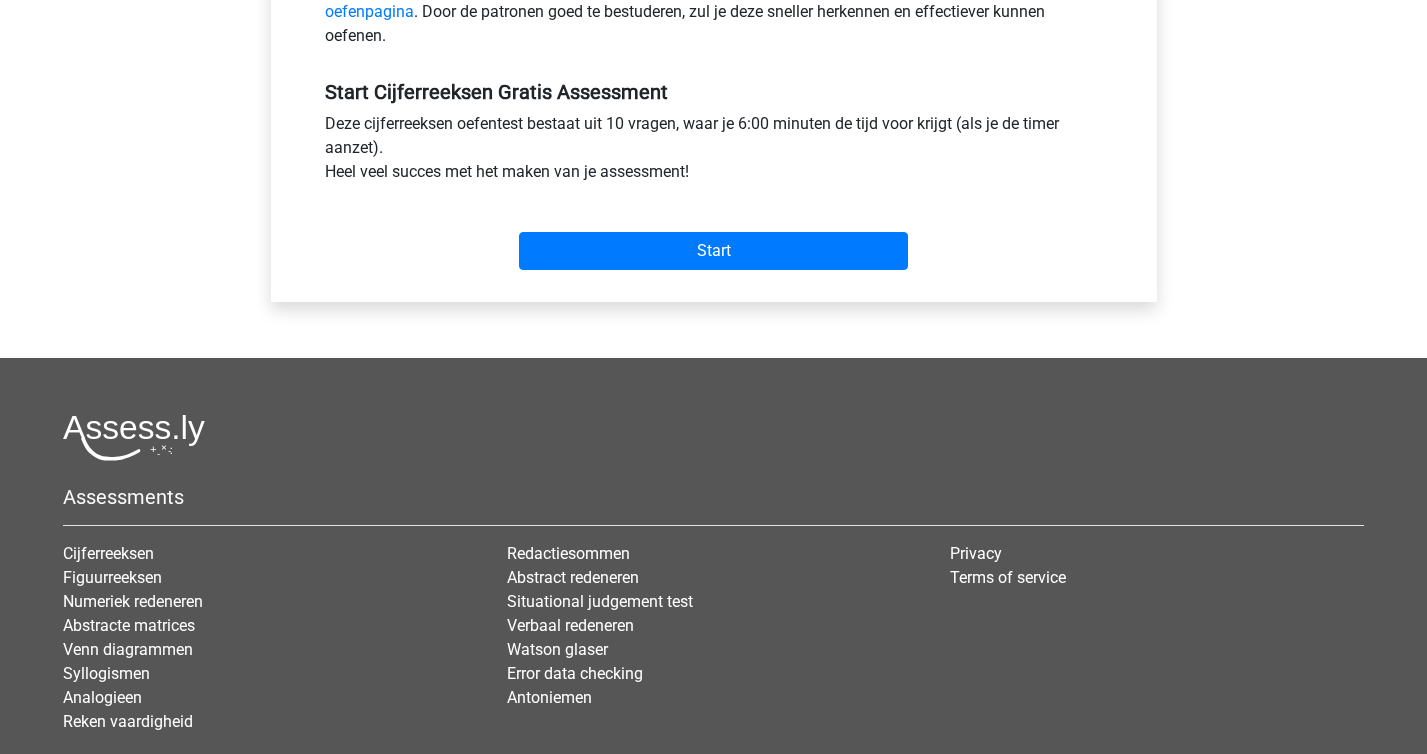 scroll, scrollTop: 696, scrollLeft: 0, axis: vertical 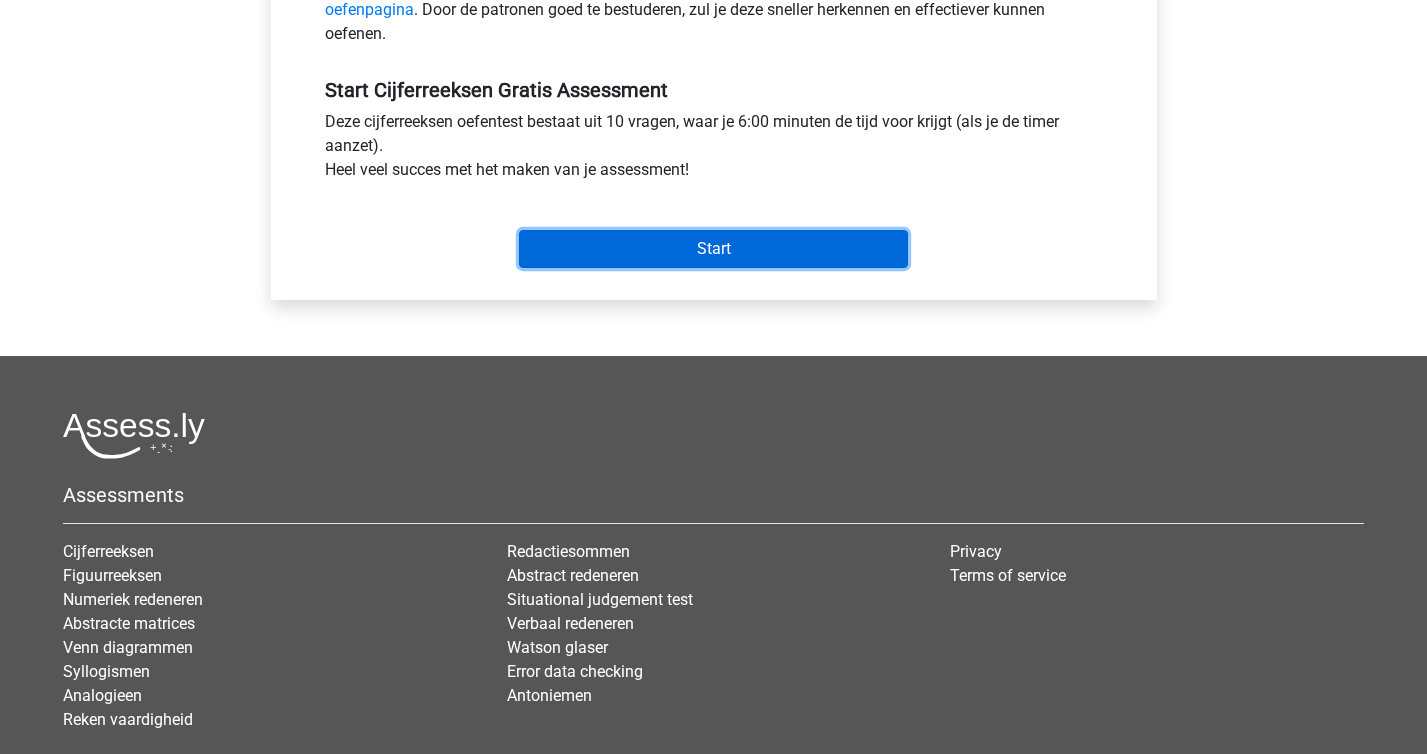 click on "Start" at bounding box center (713, 249) 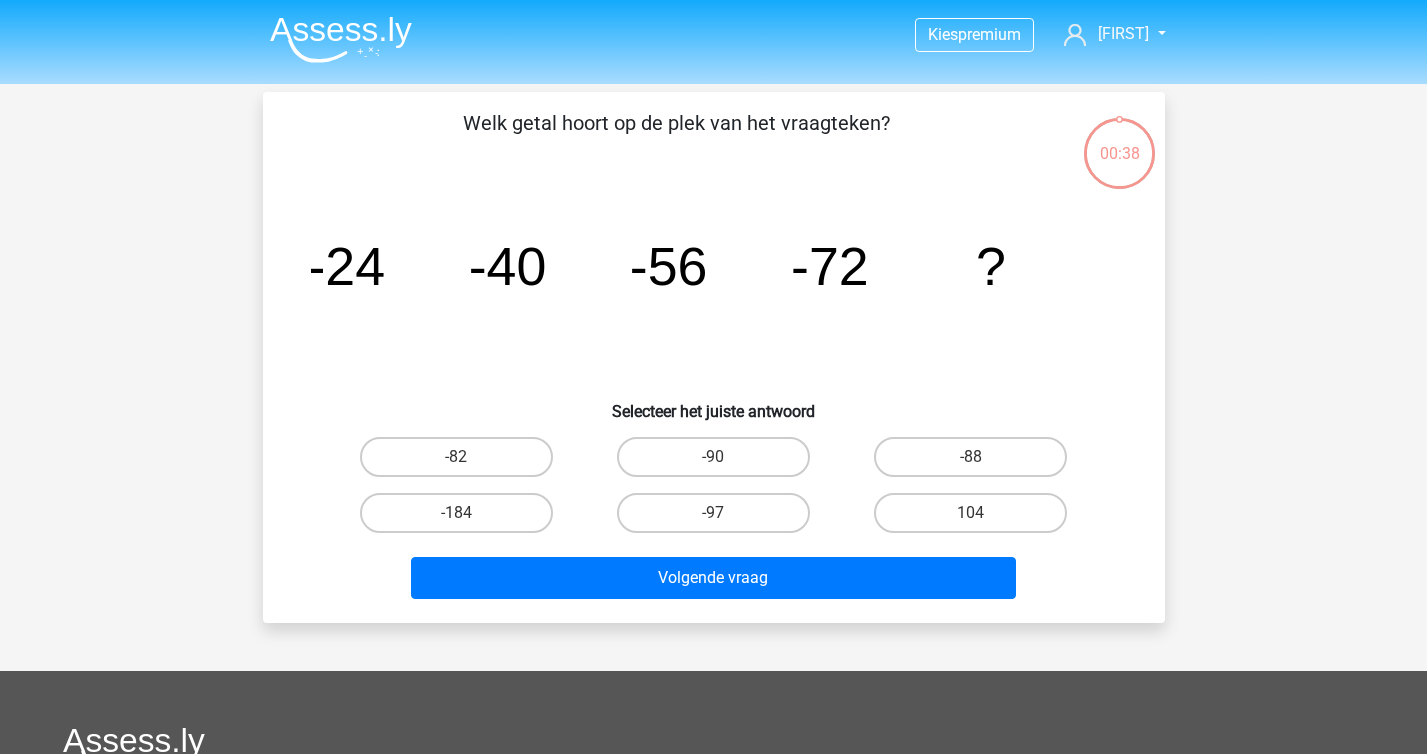 scroll, scrollTop: 0, scrollLeft: 0, axis: both 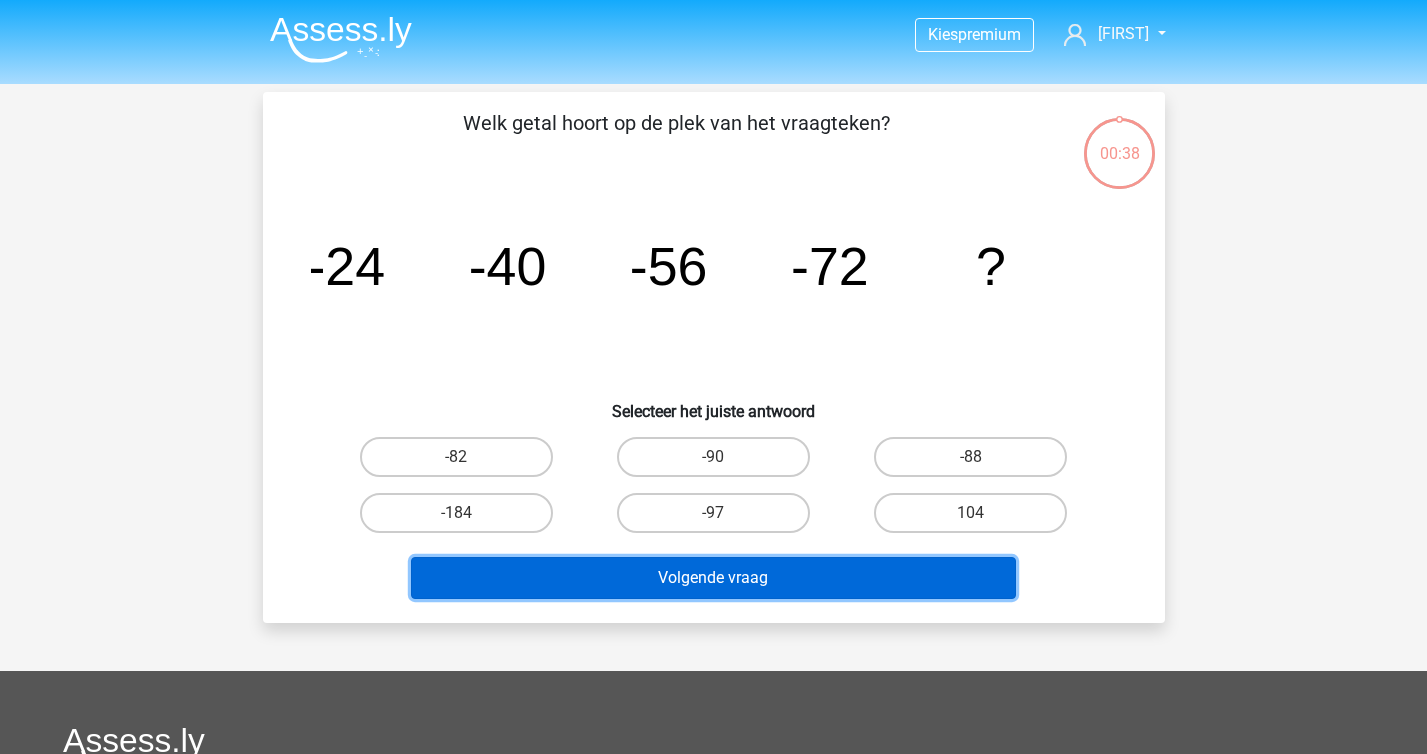 click on "Volgende vraag" at bounding box center [713, 578] 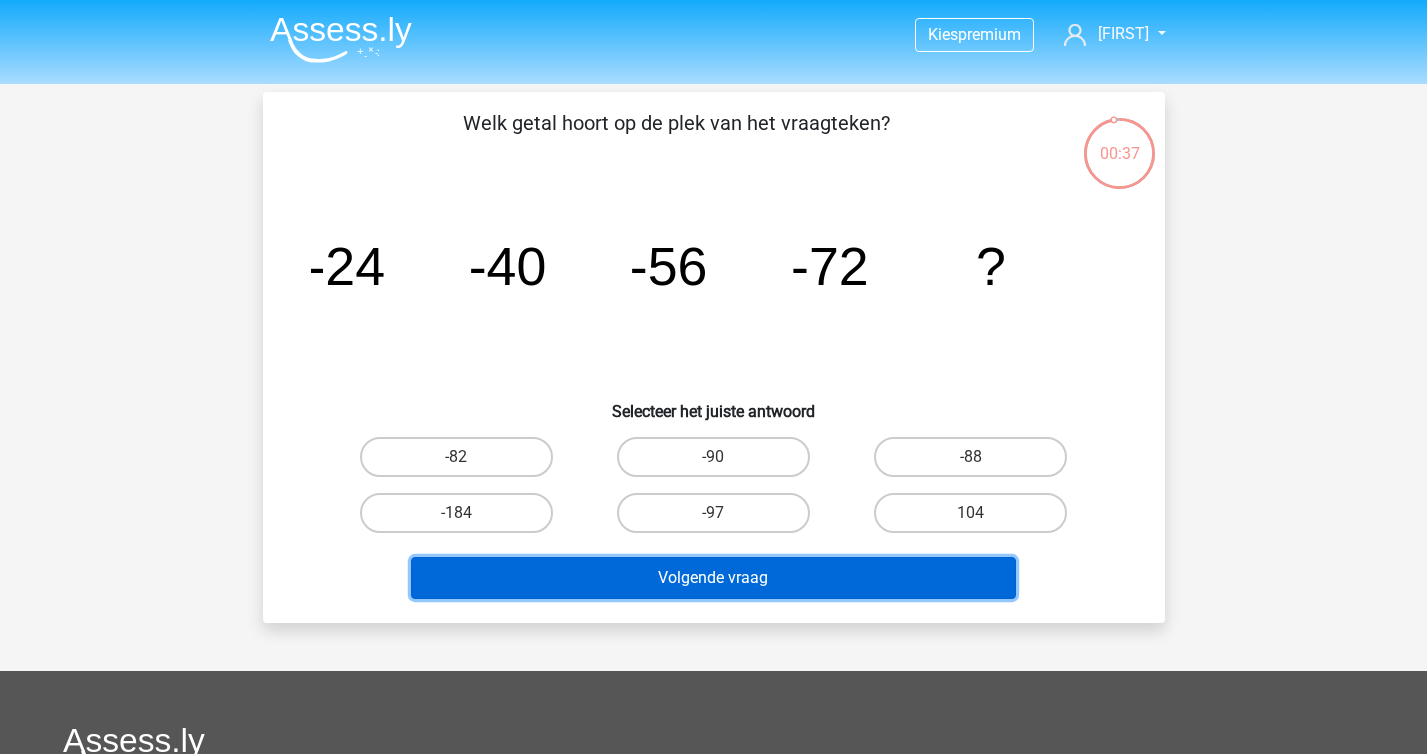 click on "Volgende vraag" at bounding box center [713, 578] 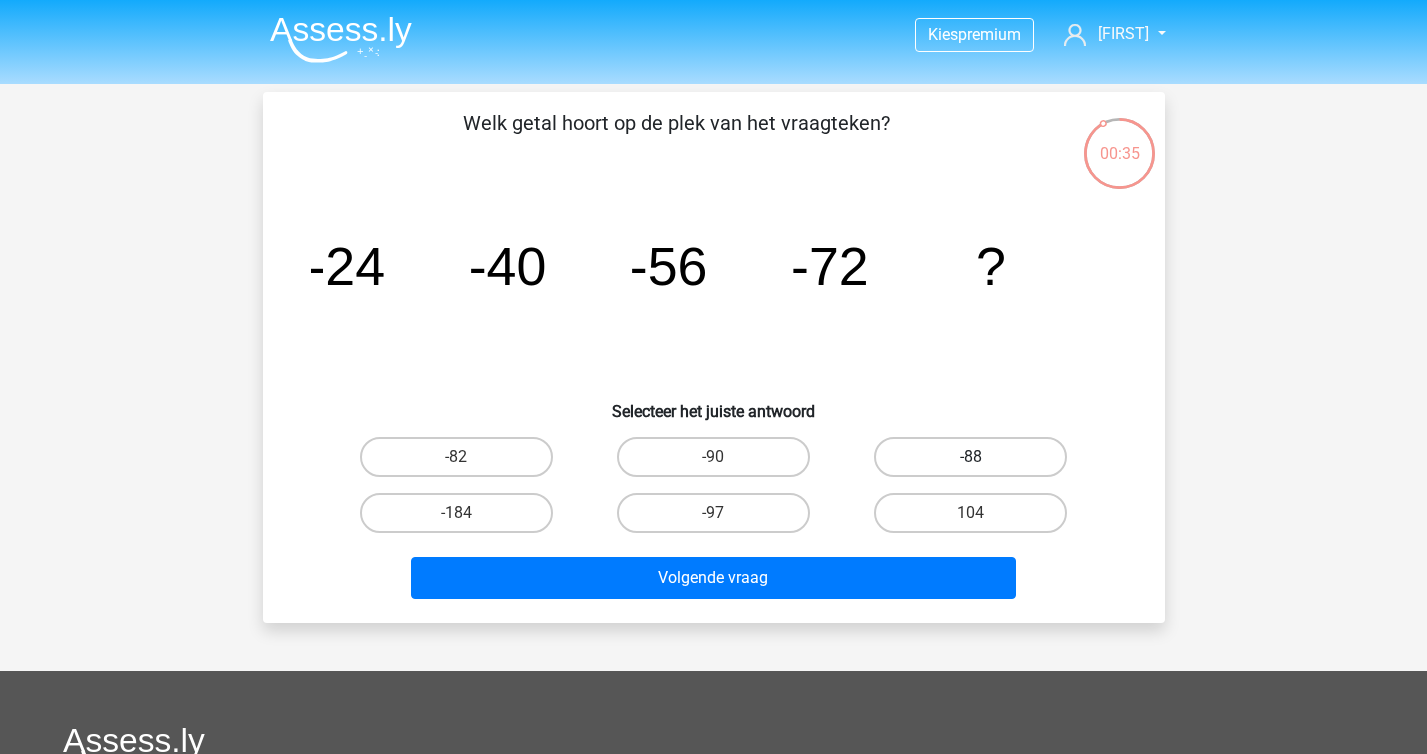 click on "-88" at bounding box center (970, 457) 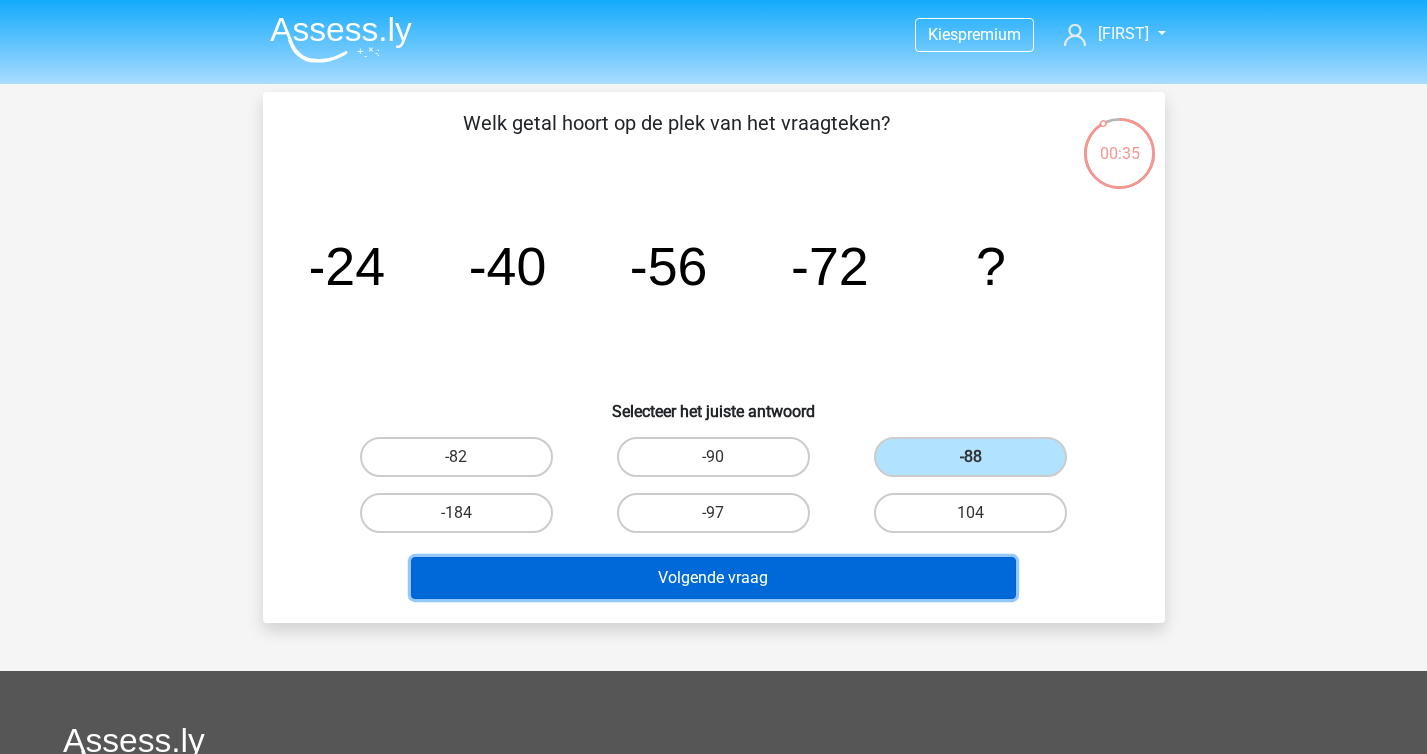 click on "Volgende vraag" at bounding box center [713, 578] 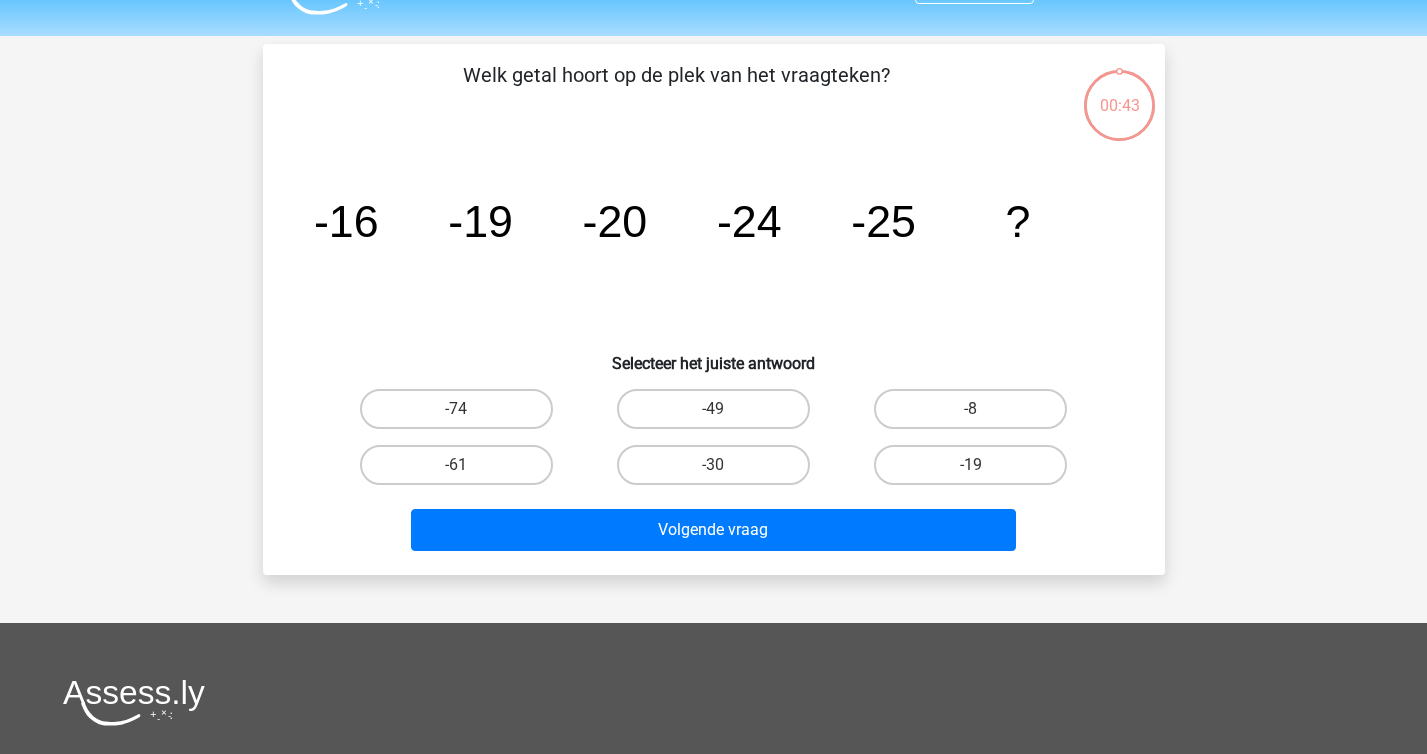 scroll, scrollTop: 92, scrollLeft: 0, axis: vertical 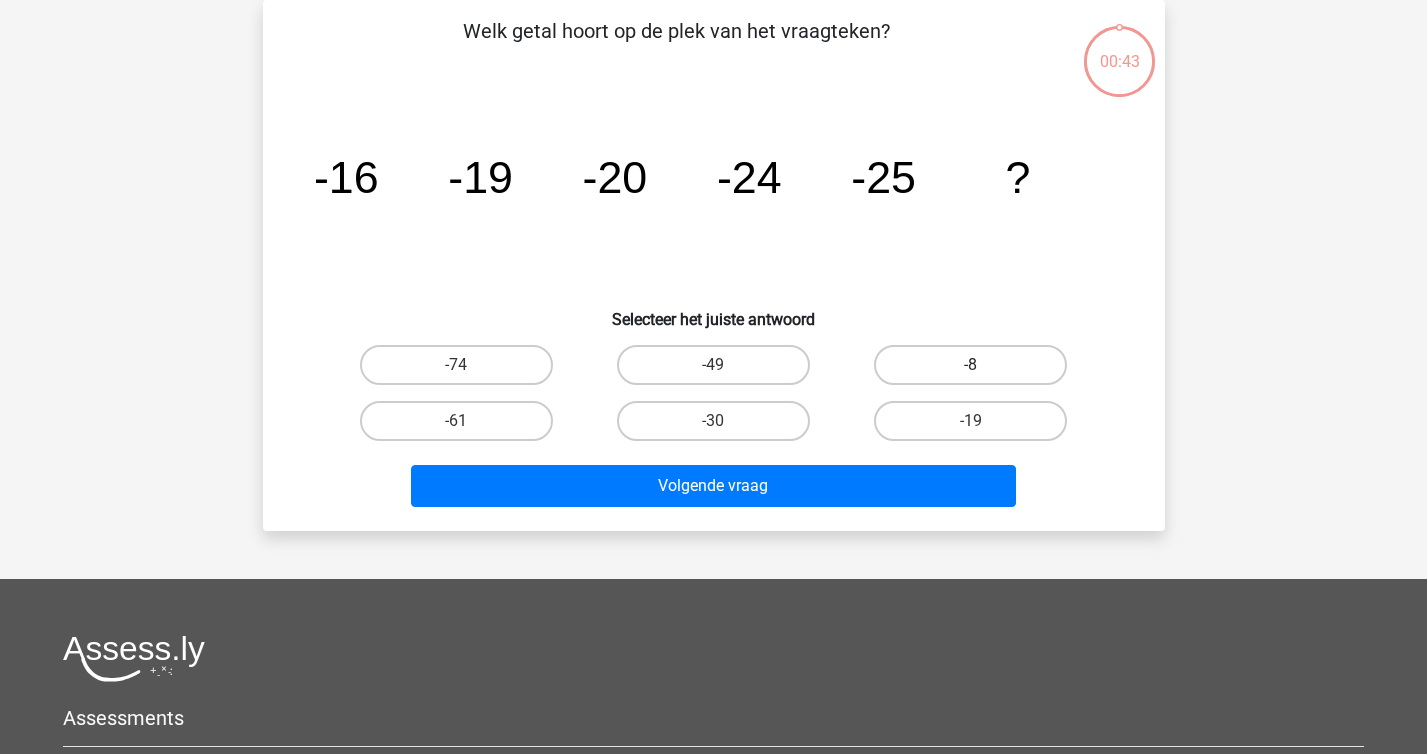 click on "-8" at bounding box center (970, 365) 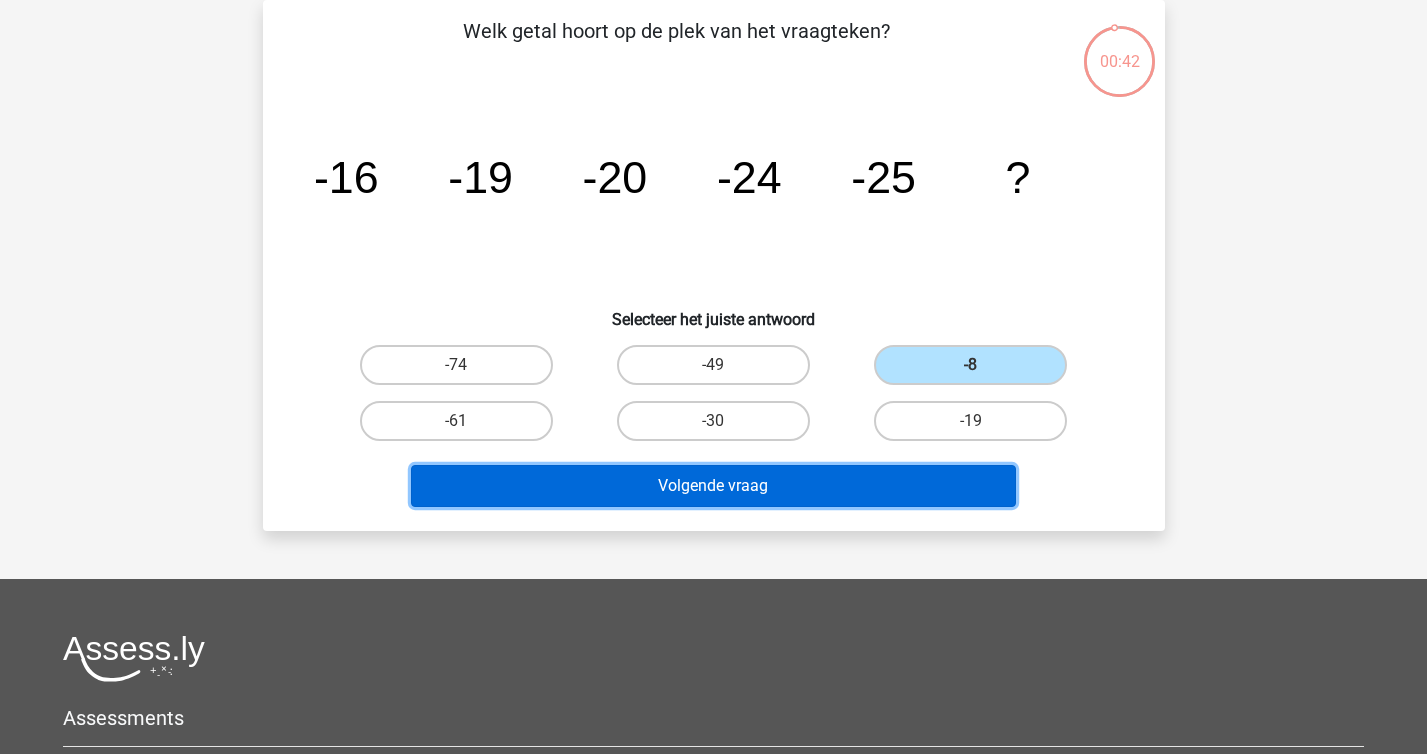 click on "Volgende vraag" at bounding box center [713, 486] 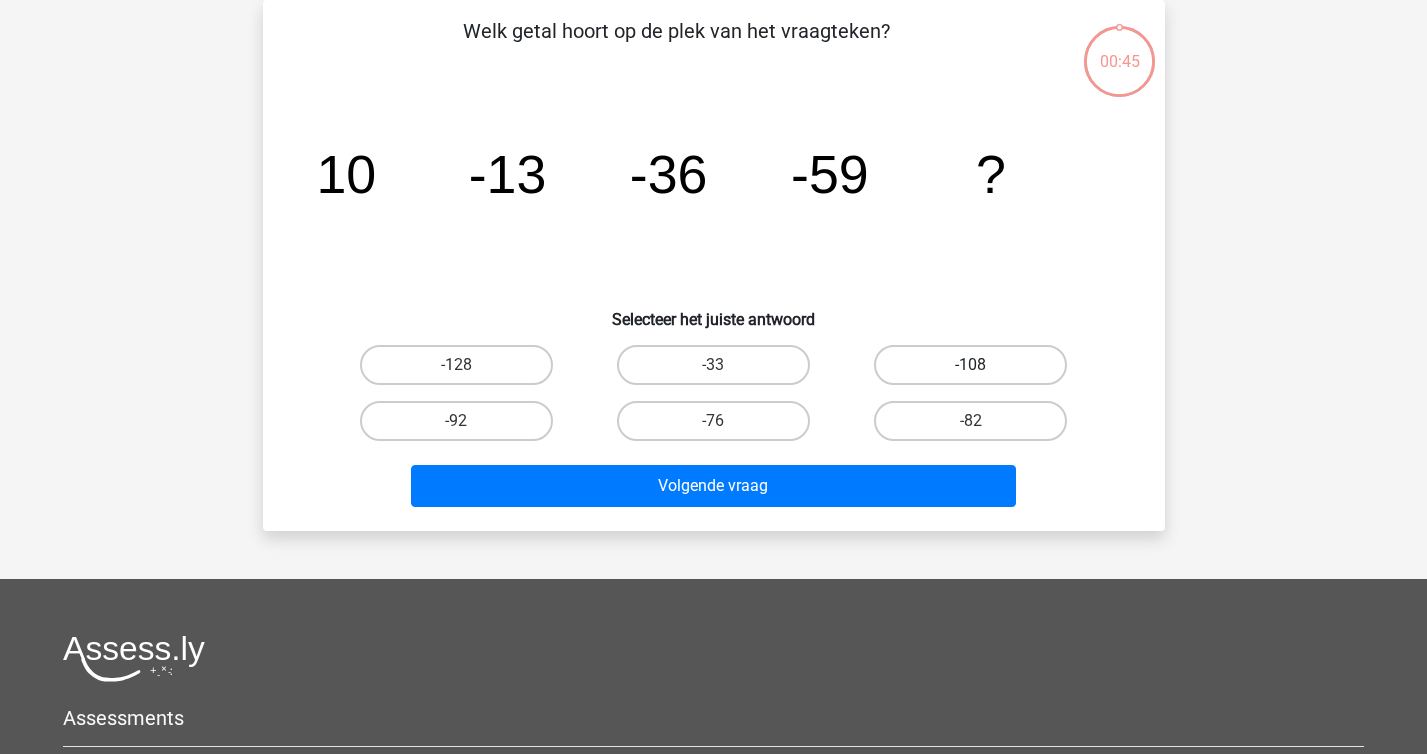 click on "-108" at bounding box center [970, 365] 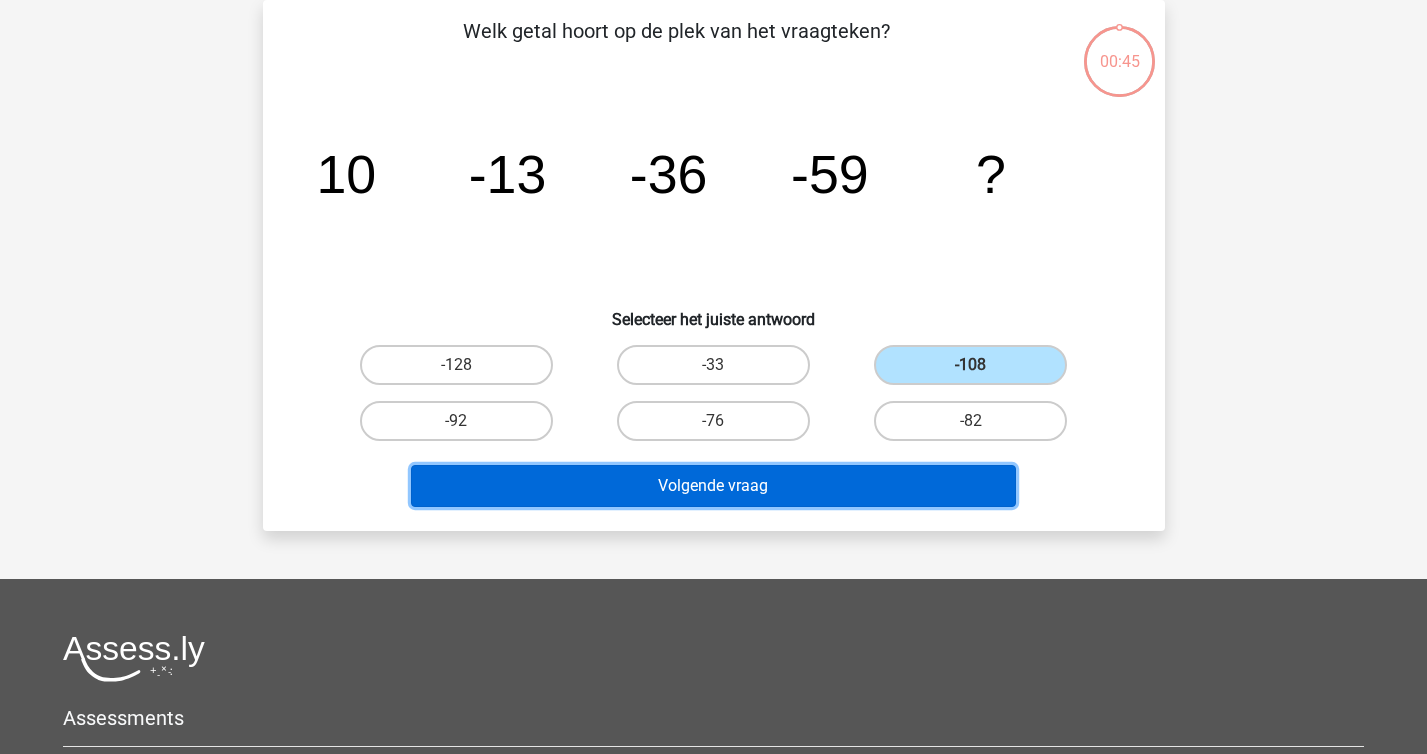 click on "Volgende vraag" at bounding box center (713, 486) 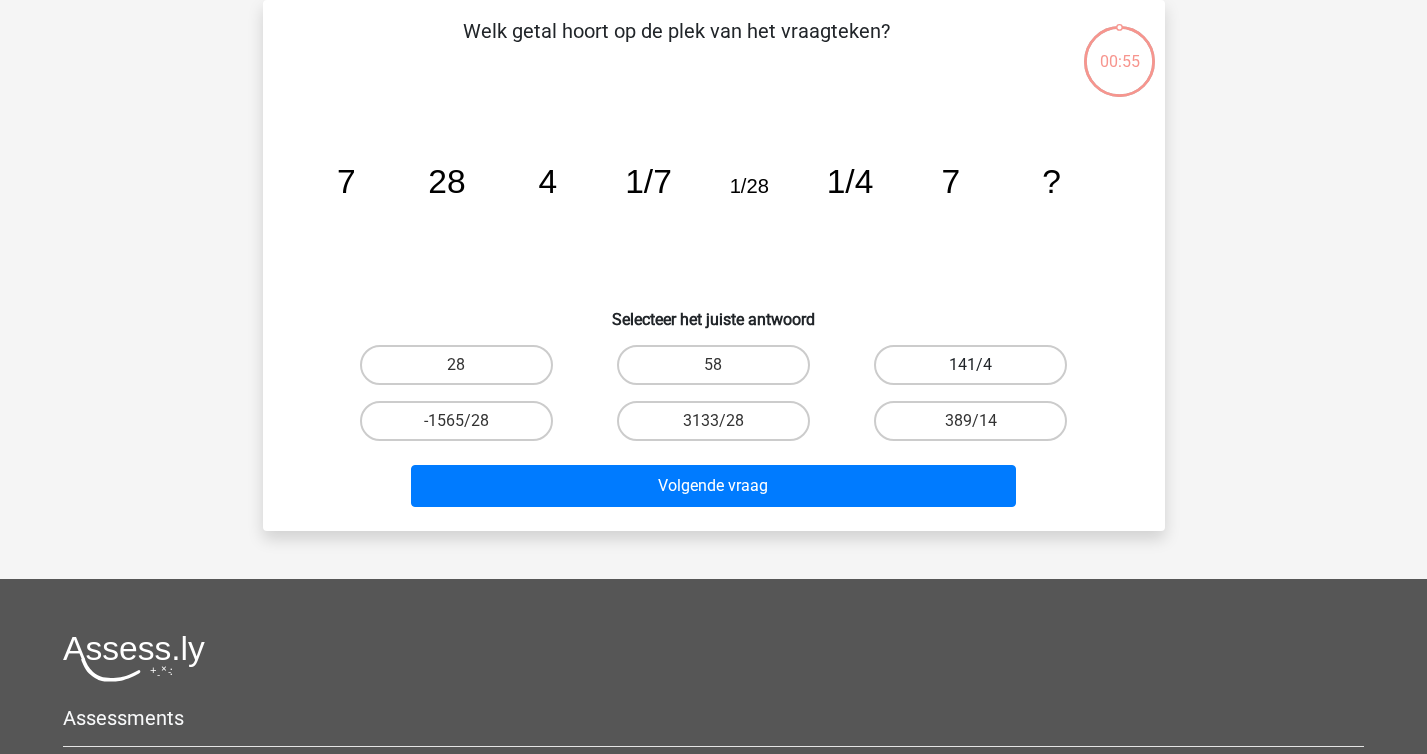 click on "141/4" at bounding box center [970, 365] 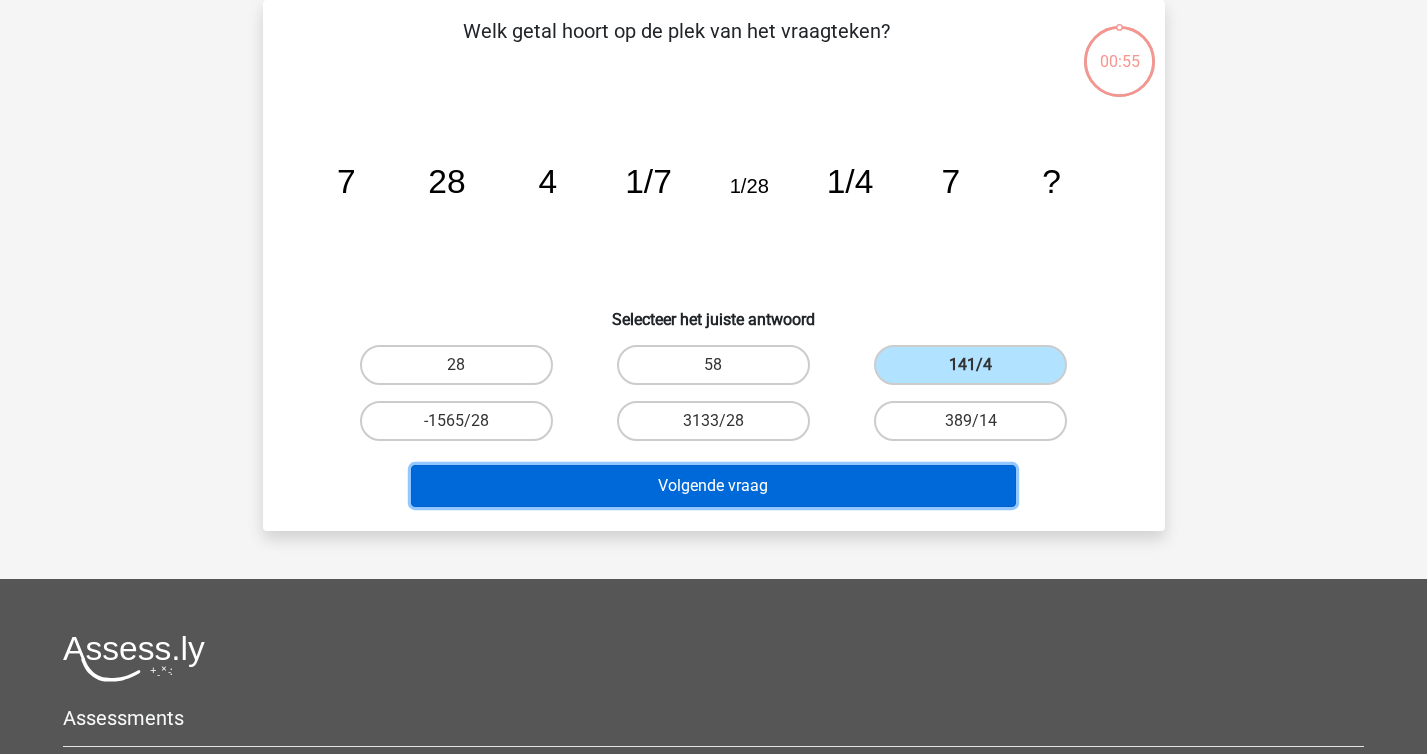 click on "Volgende vraag" at bounding box center [713, 486] 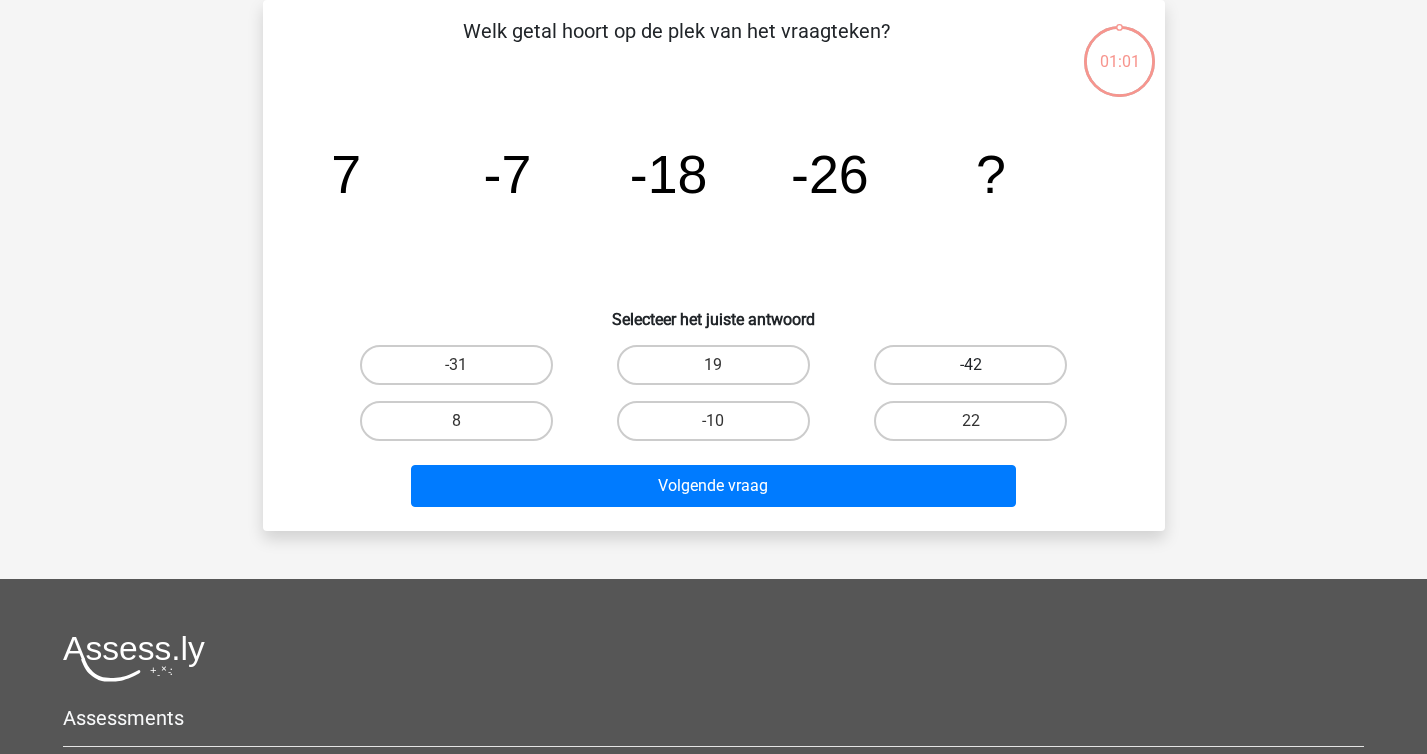 click on "-42" at bounding box center (970, 365) 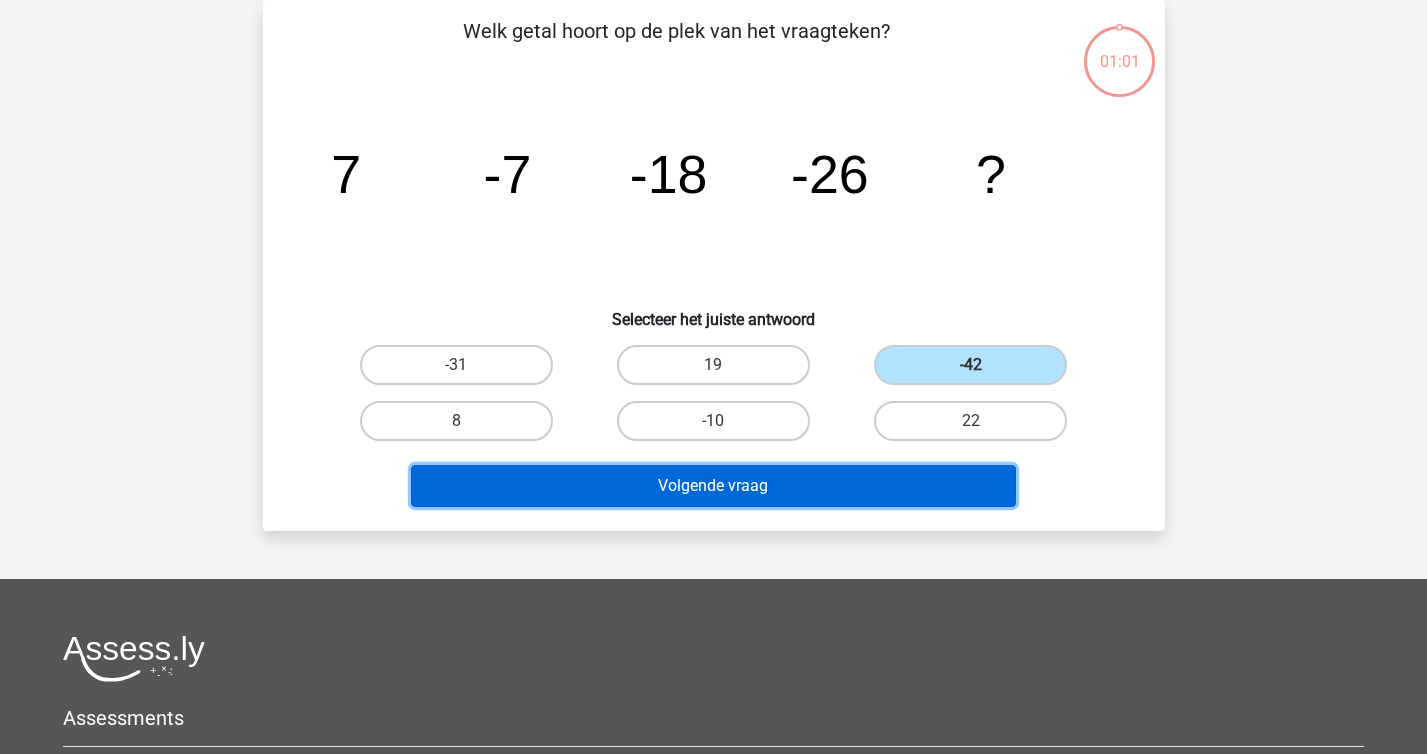 click on "Volgende vraag" at bounding box center (713, 486) 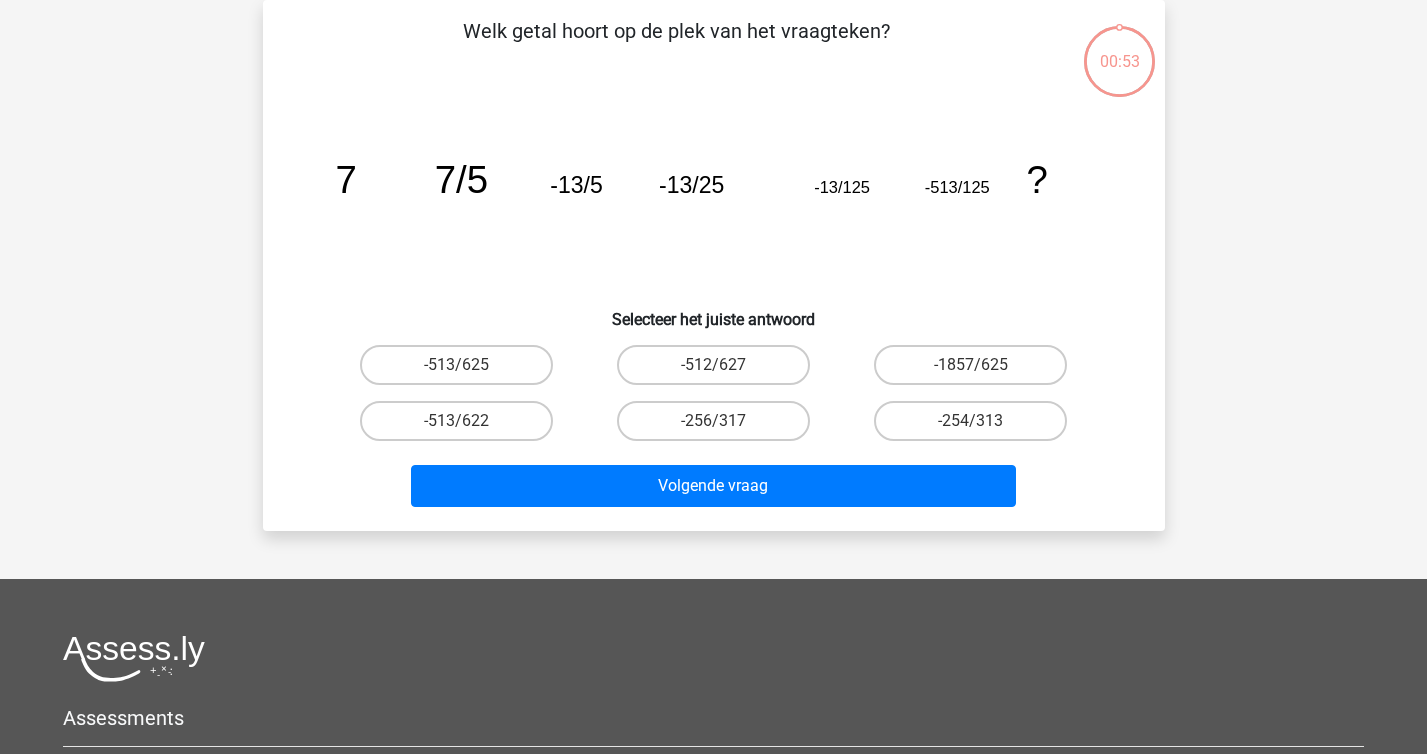 click on "-254/313" at bounding box center (970, 421) 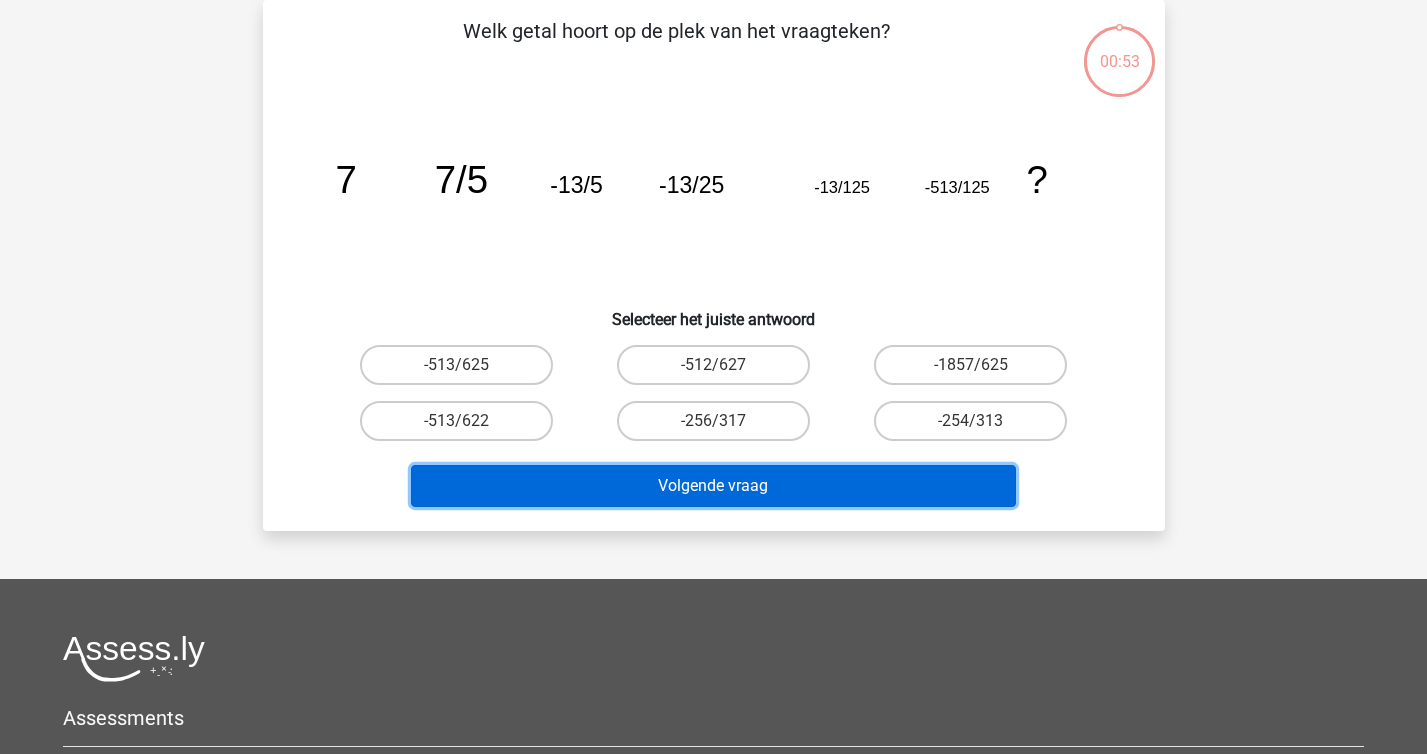 click on "Volgende vraag" at bounding box center [713, 486] 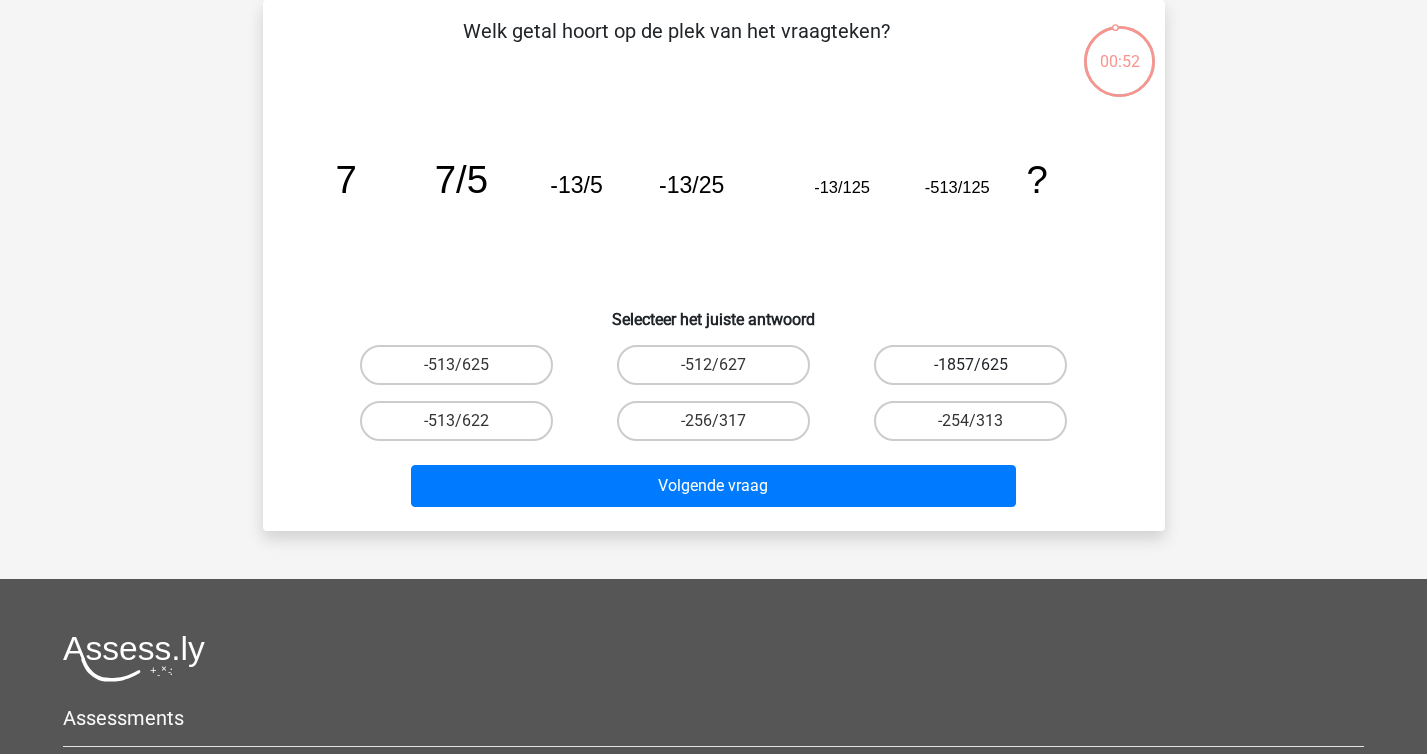 click on "-1857/625" at bounding box center [970, 365] 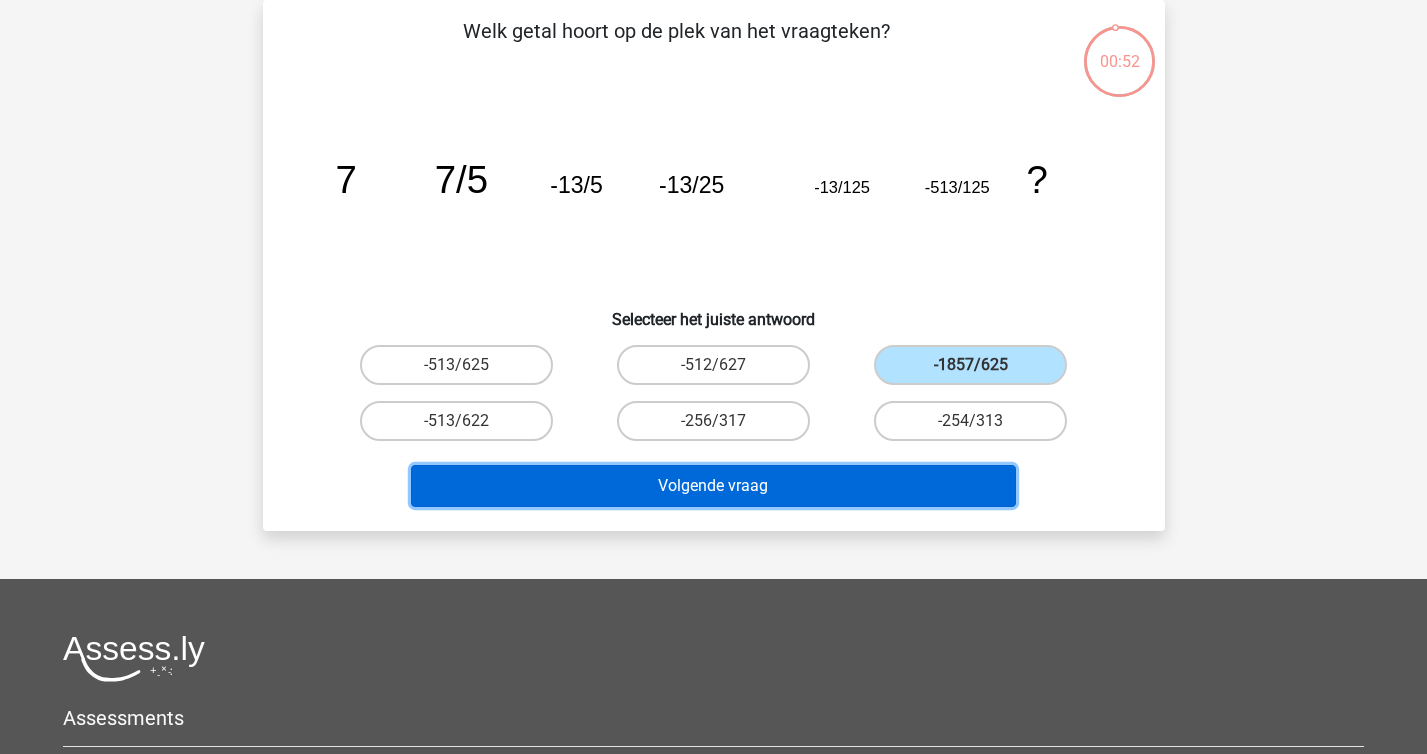 click on "Volgende vraag" at bounding box center [713, 486] 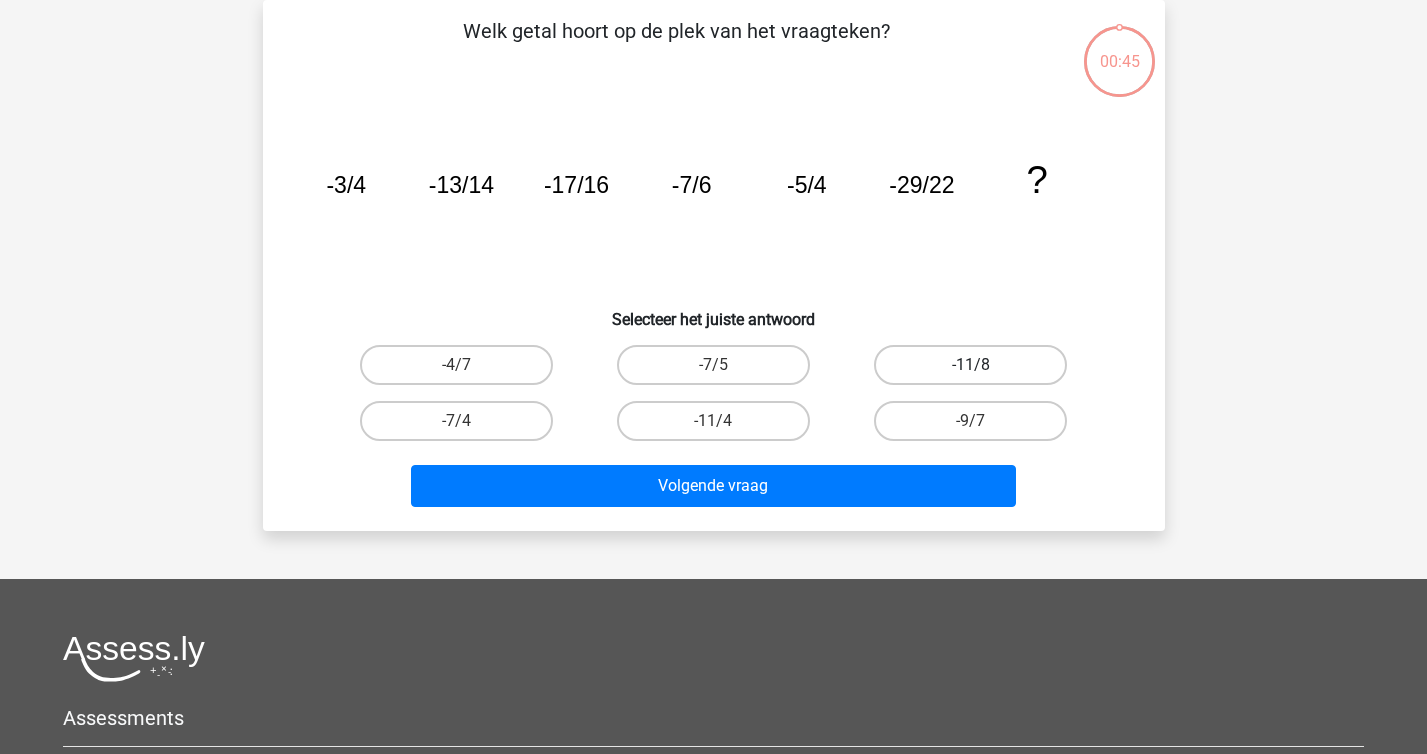 click on "-11/8" at bounding box center [970, 365] 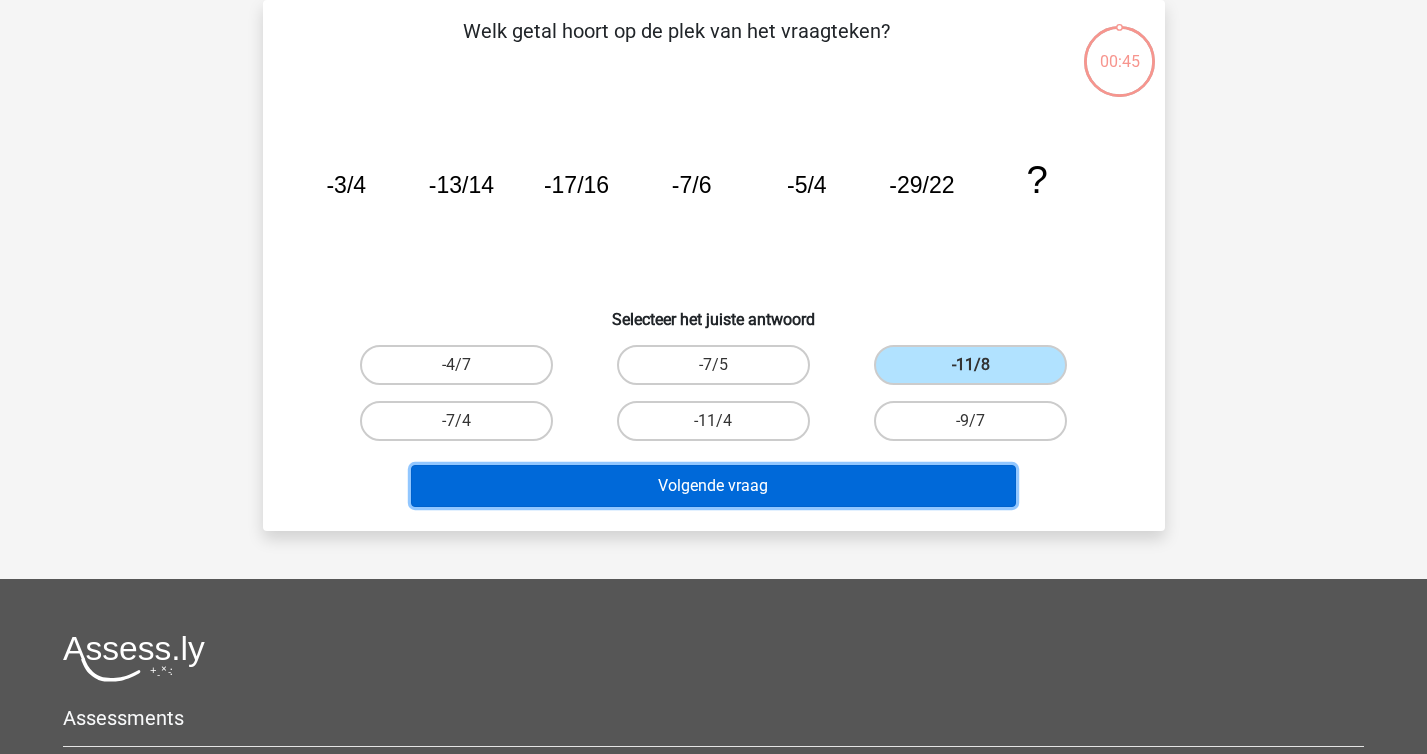 click on "Volgende vraag" at bounding box center (713, 486) 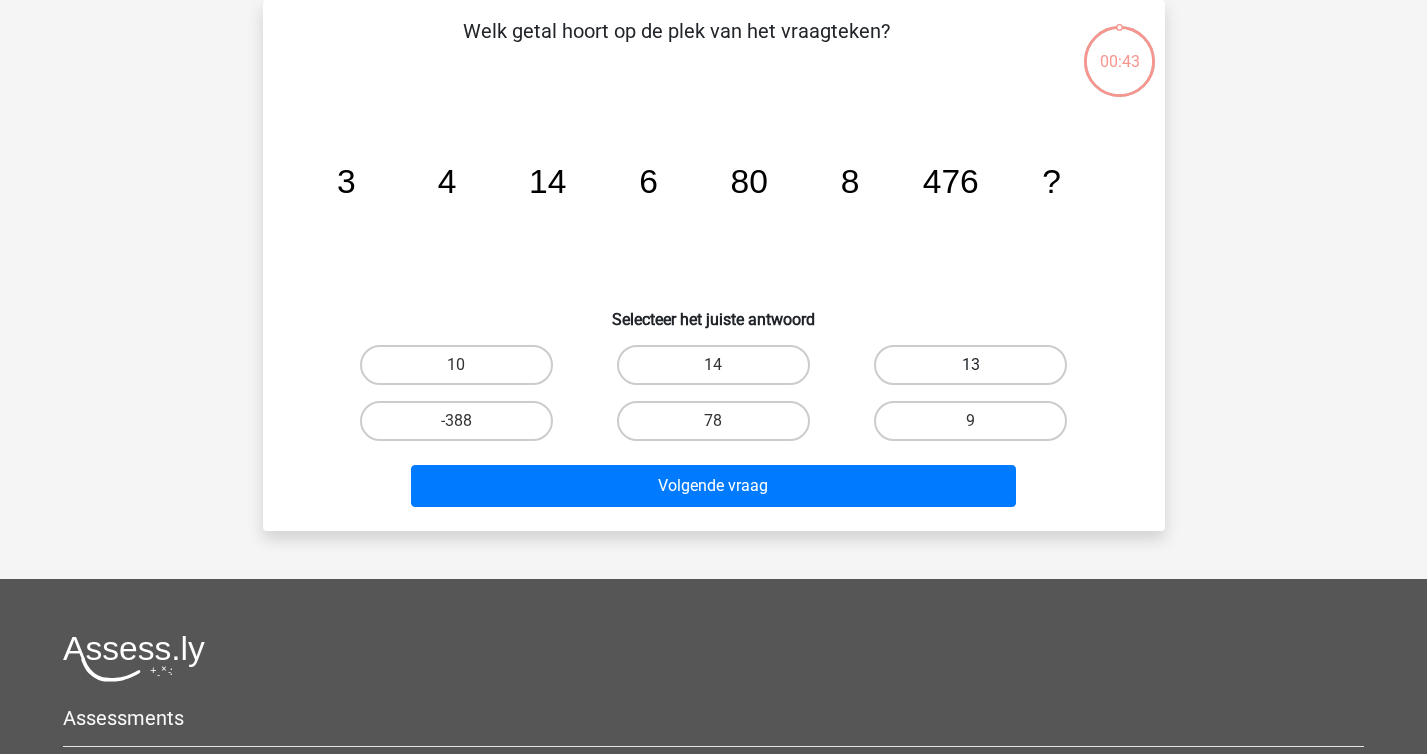 click on "13" at bounding box center [970, 365] 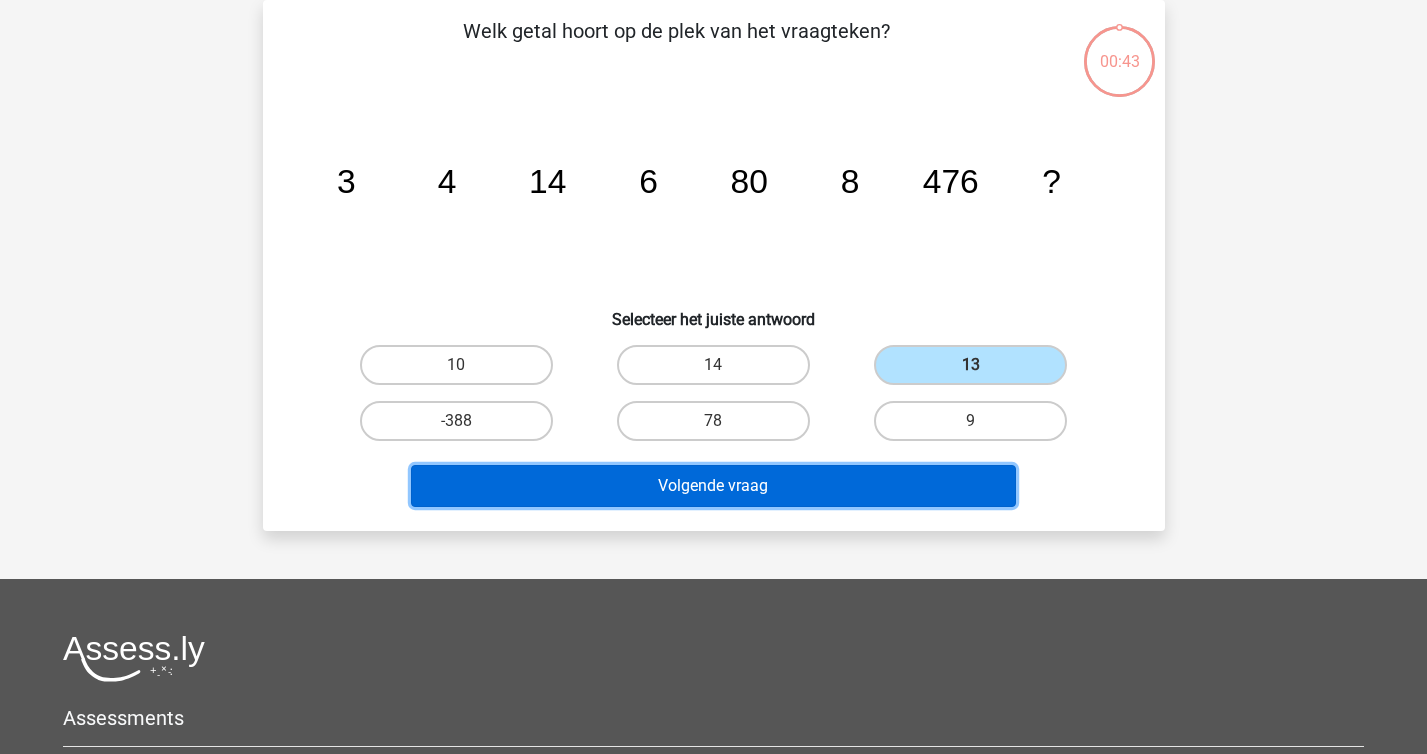 click on "Volgende vraag" at bounding box center [713, 486] 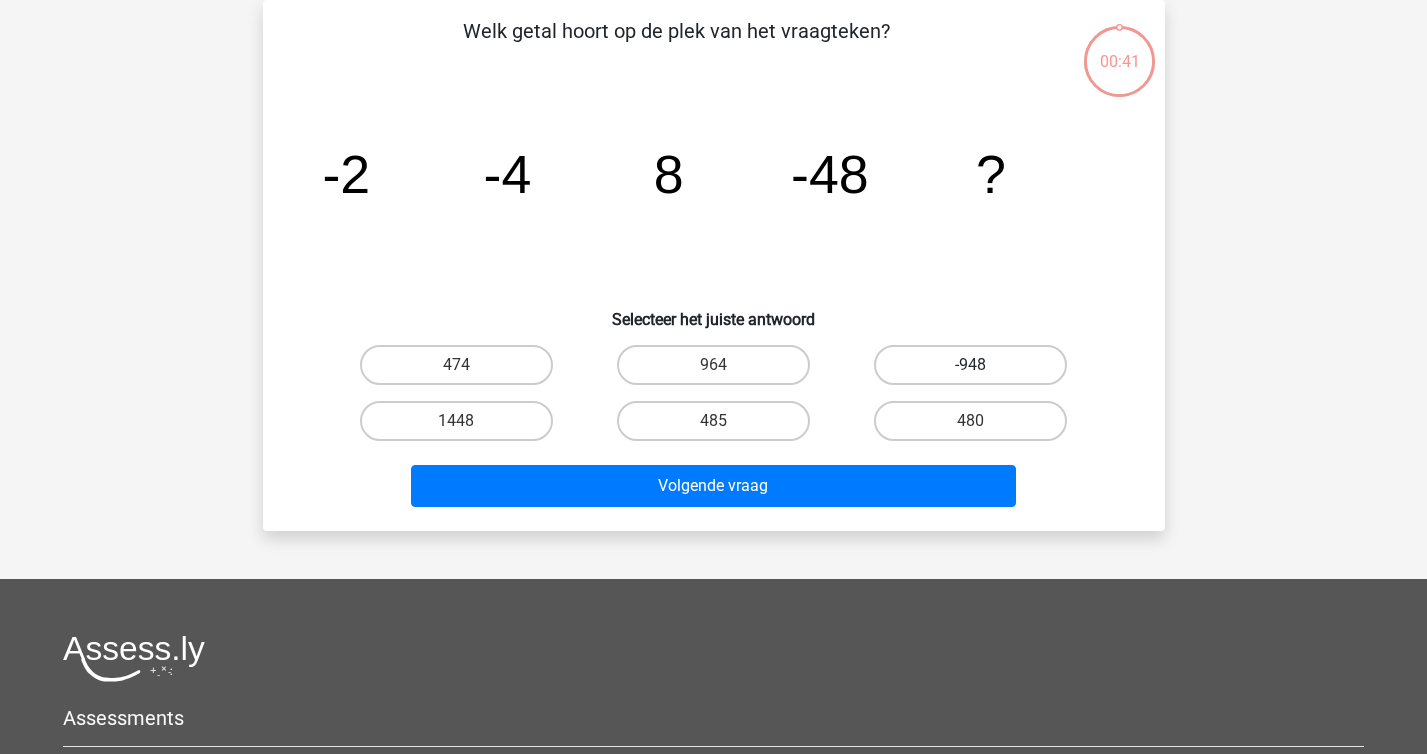 click on "-948" at bounding box center (970, 365) 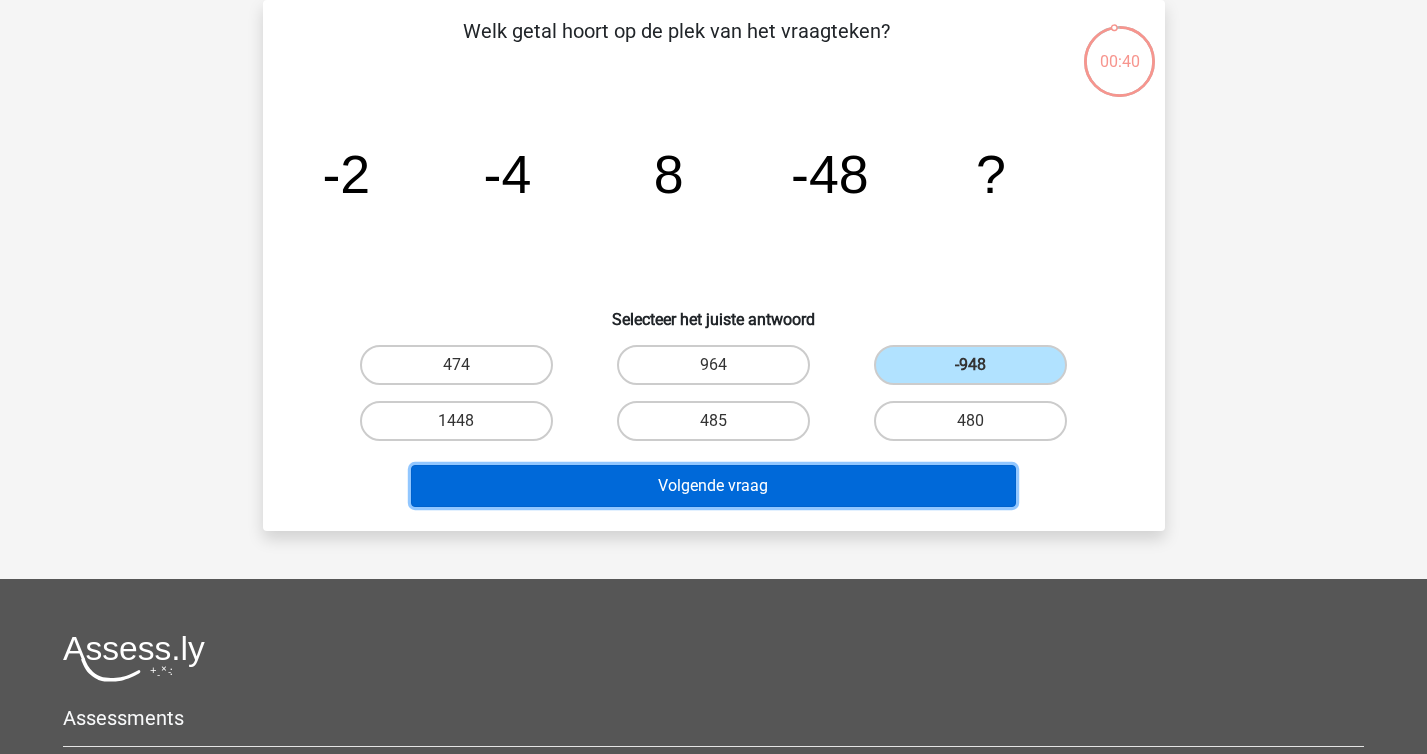 click on "Volgende vraag" at bounding box center [713, 486] 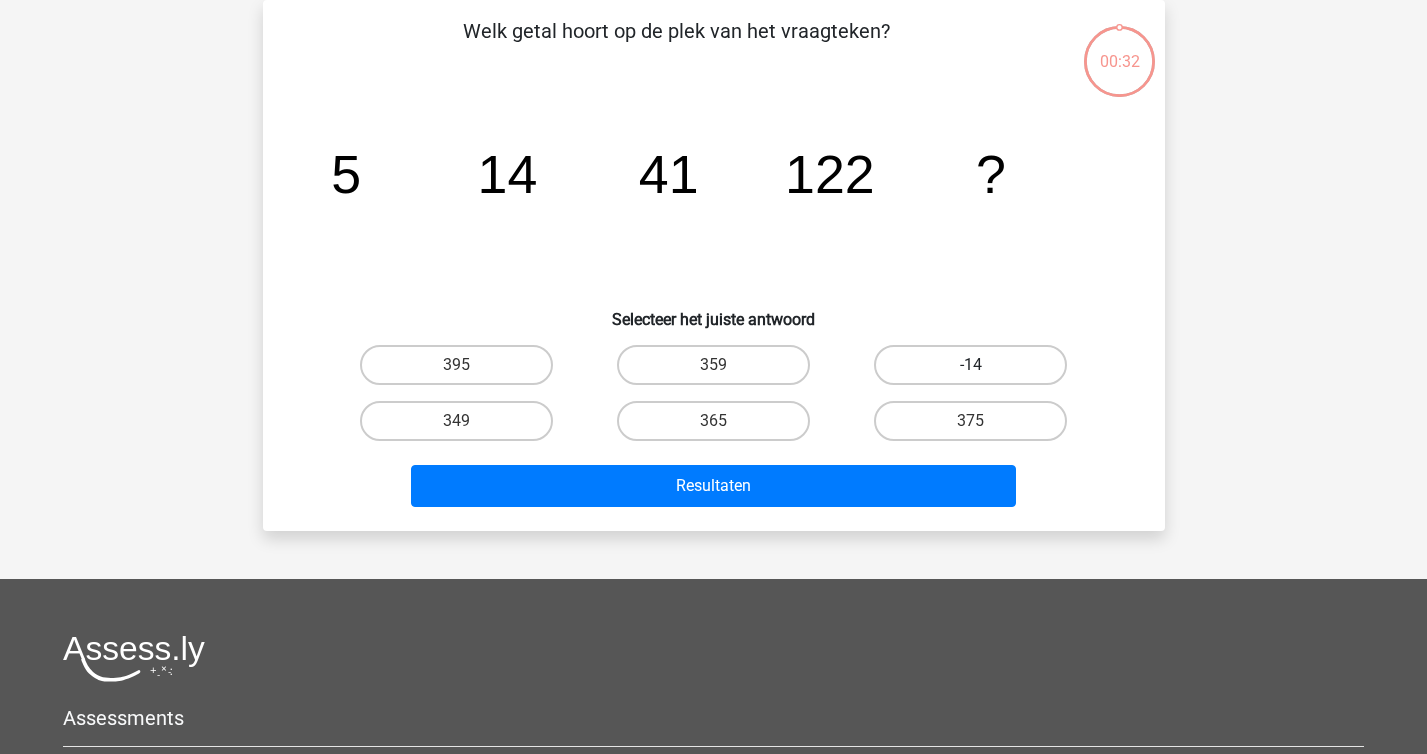 click on "-14" at bounding box center (970, 365) 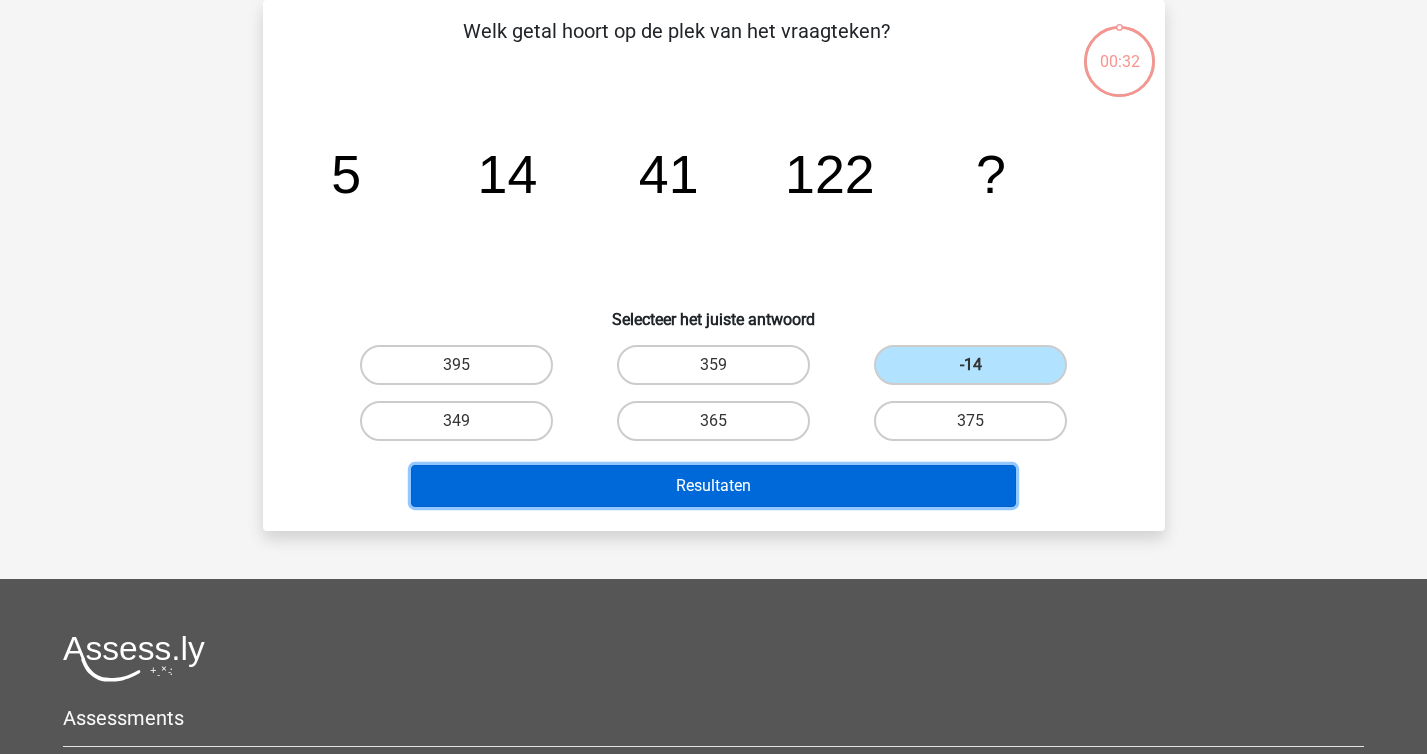 click on "Resultaten" at bounding box center (713, 486) 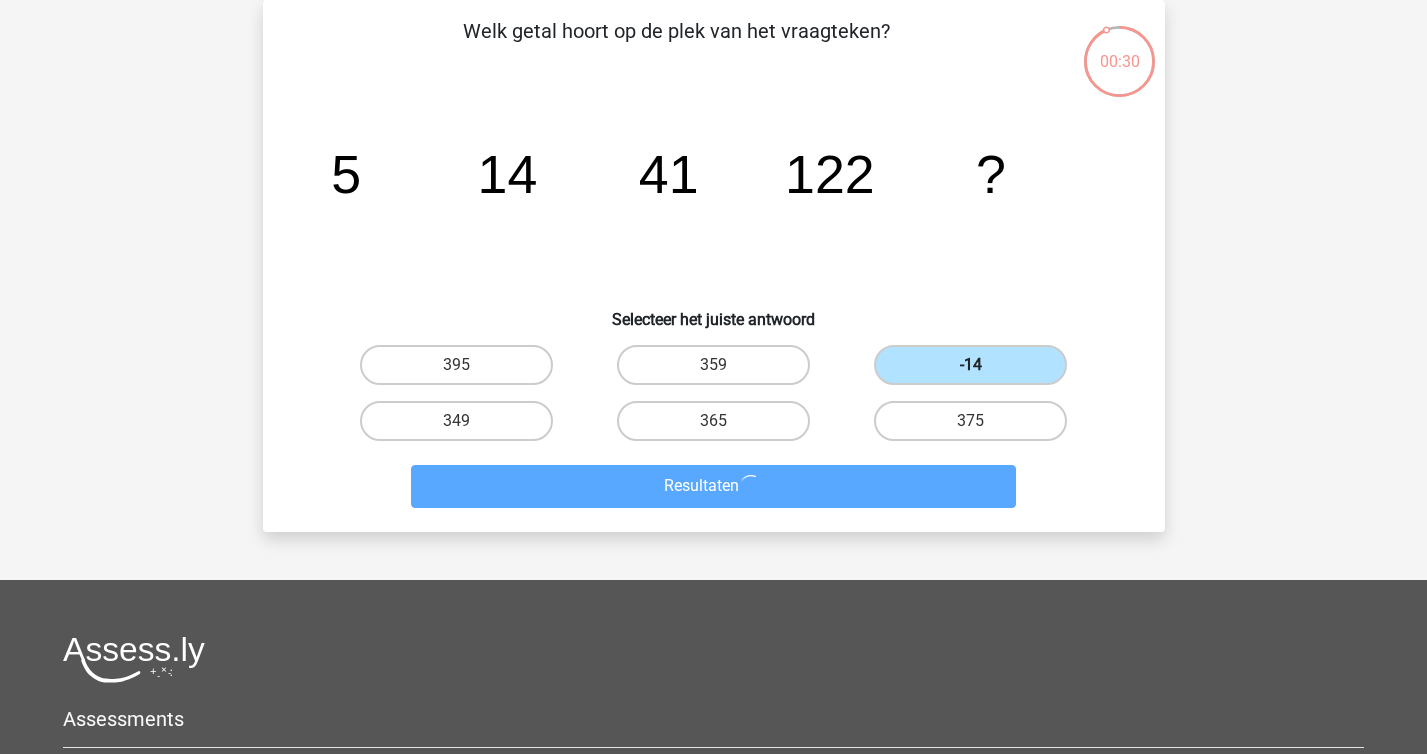click on "-14" at bounding box center [970, 365] 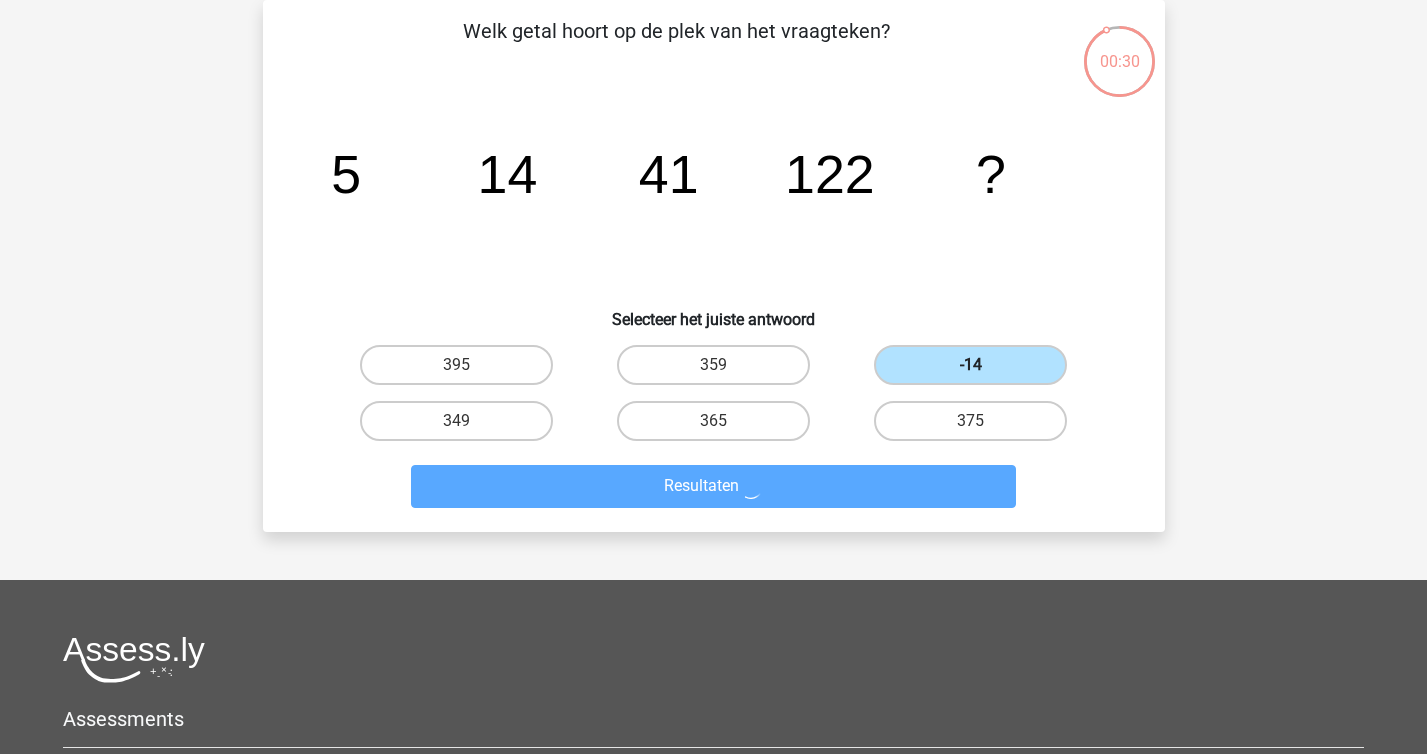 click on "-14" at bounding box center [977, 371] 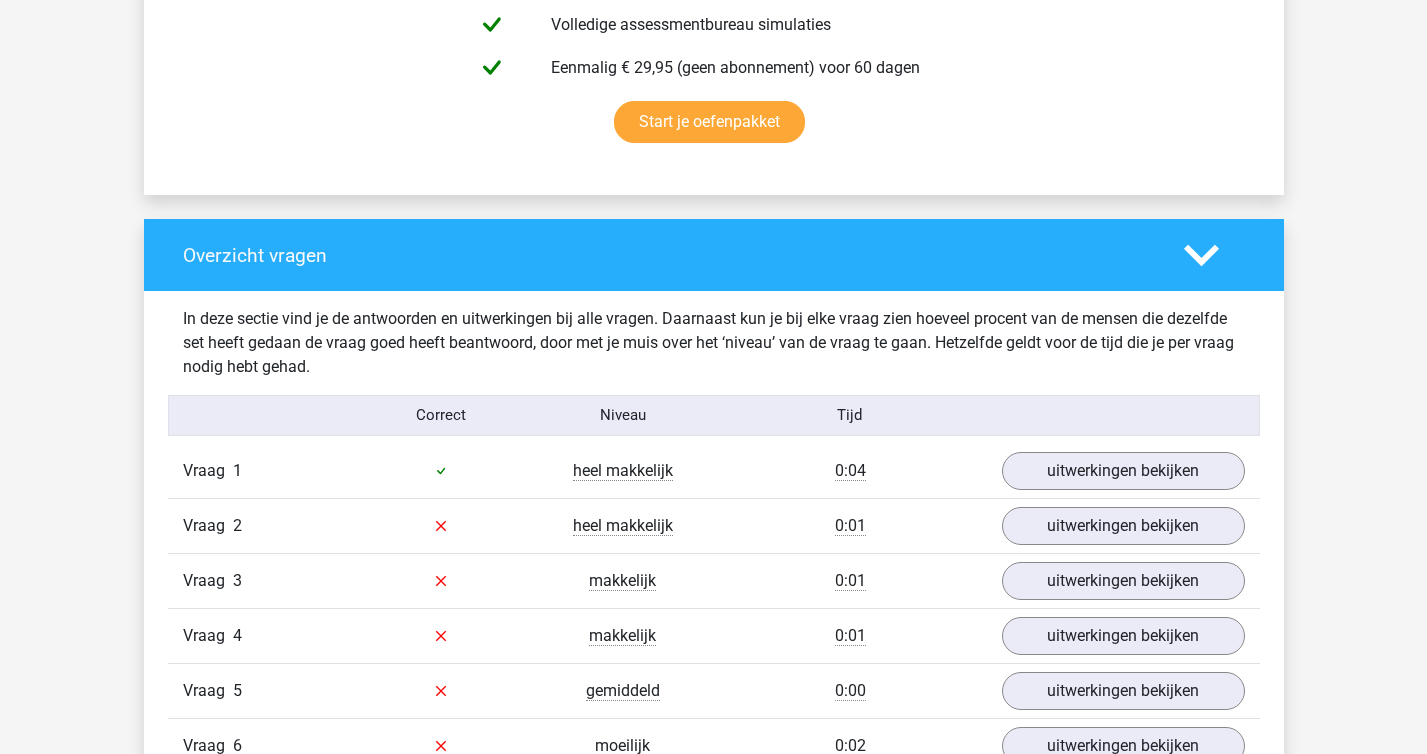 scroll, scrollTop: 1290, scrollLeft: 0, axis: vertical 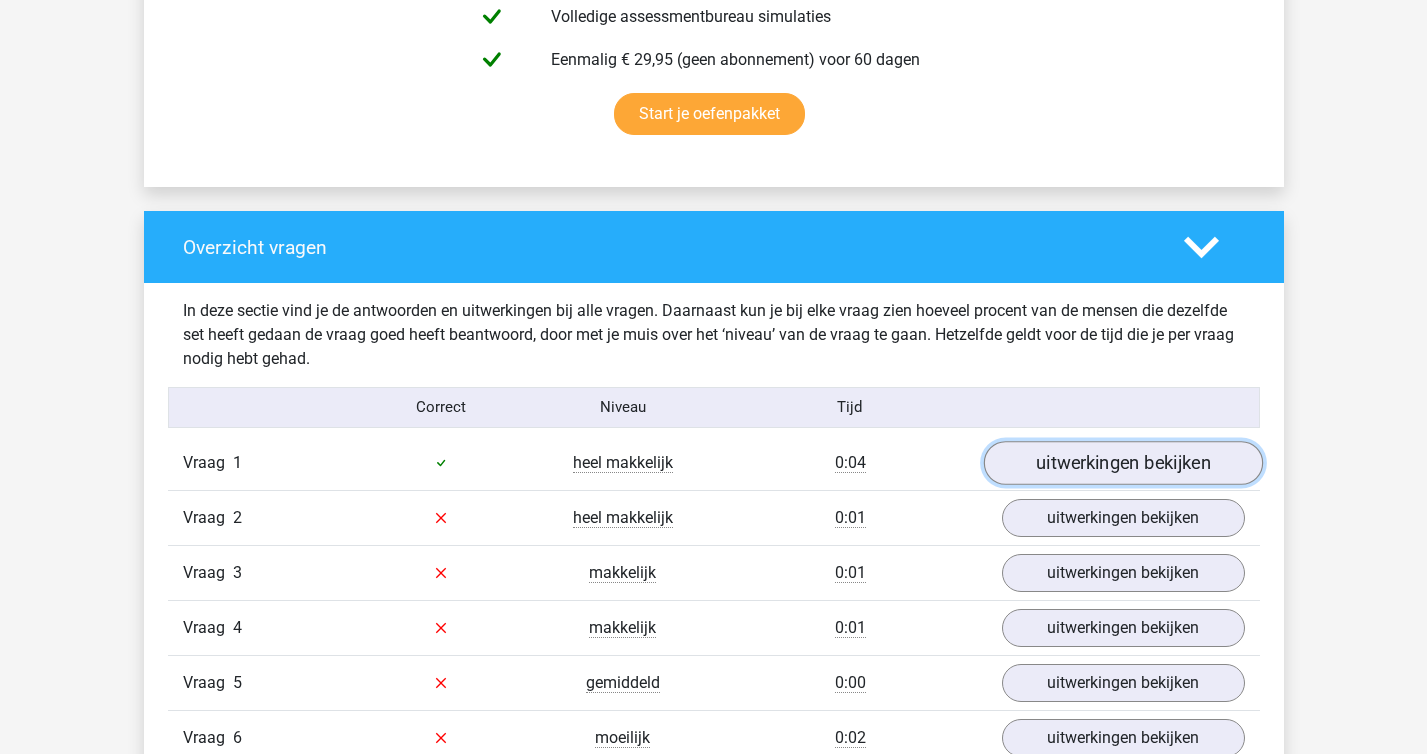 click on "uitwerkingen bekijken" at bounding box center (1122, 463) 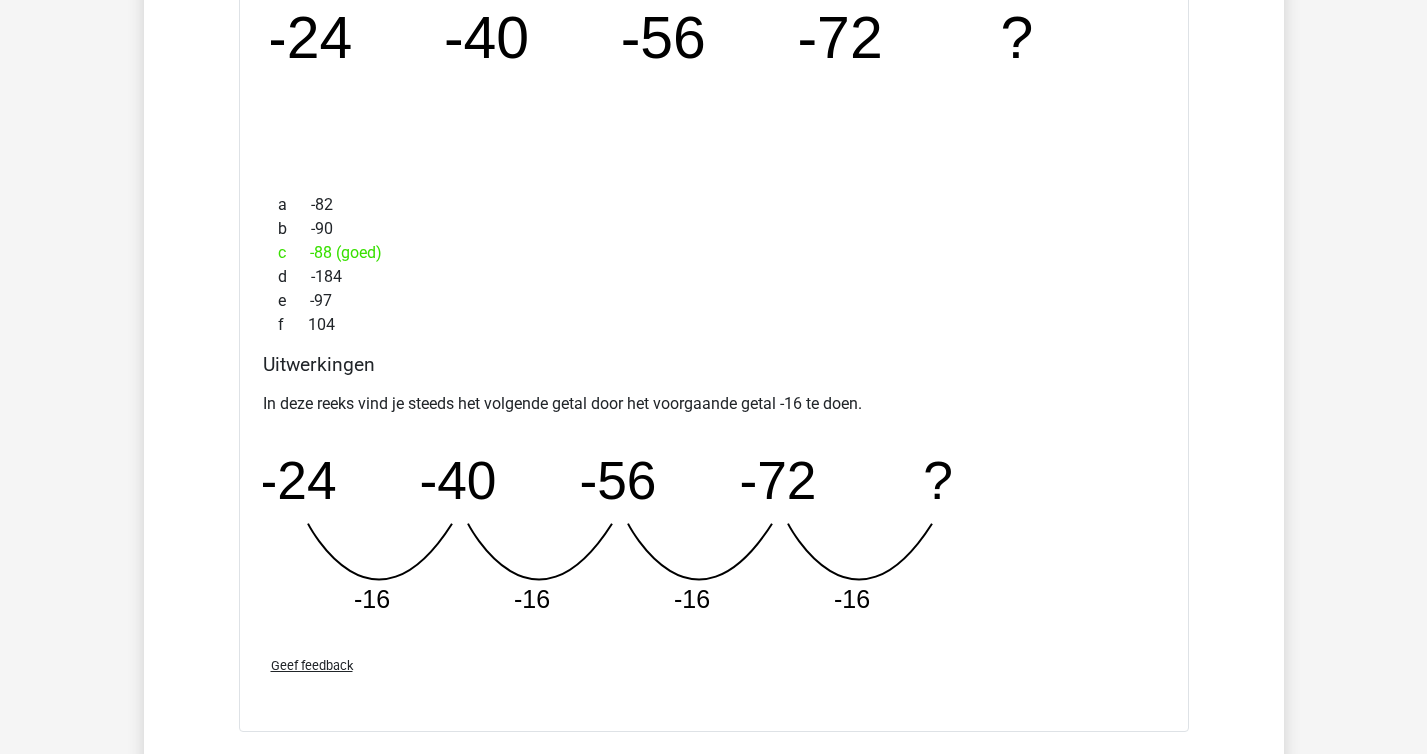 scroll, scrollTop: 1927, scrollLeft: 0, axis: vertical 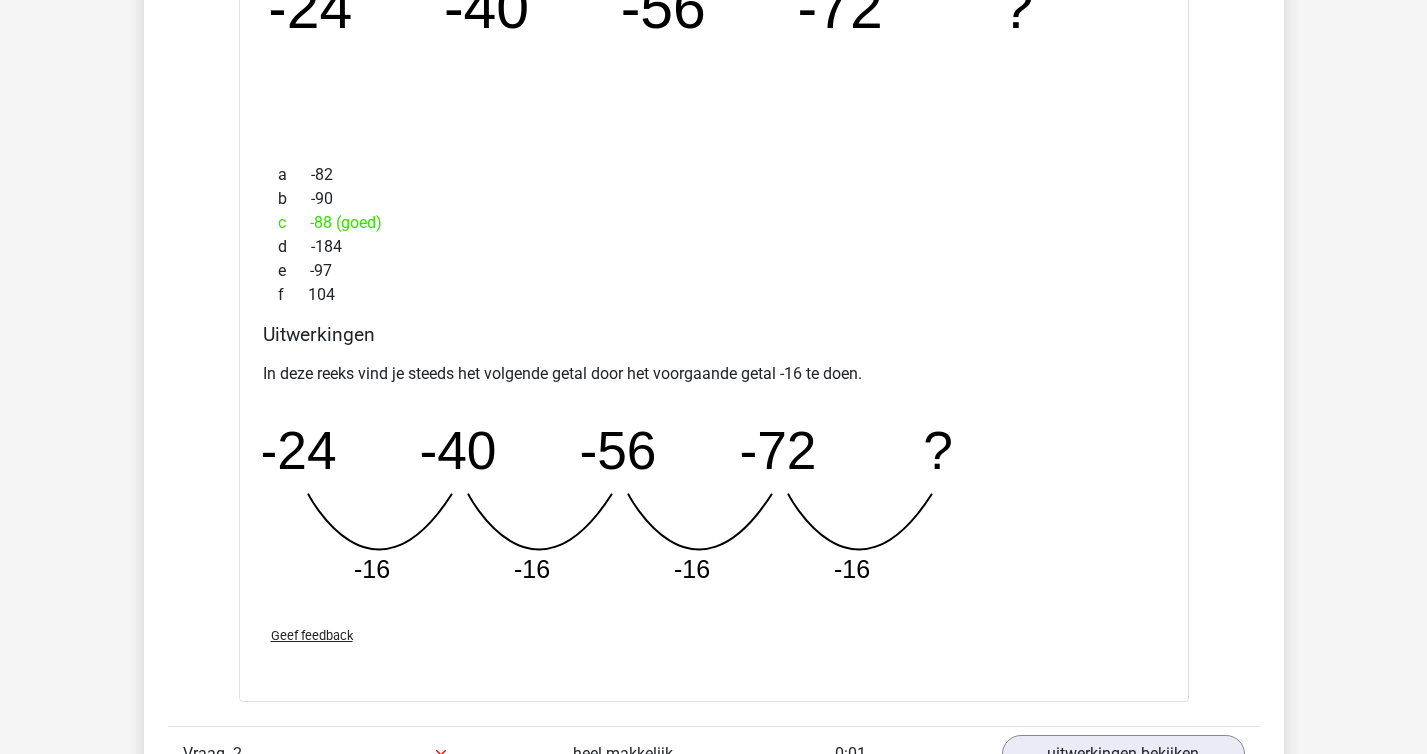 click on "d
-184" at bounding box center (714, 247) 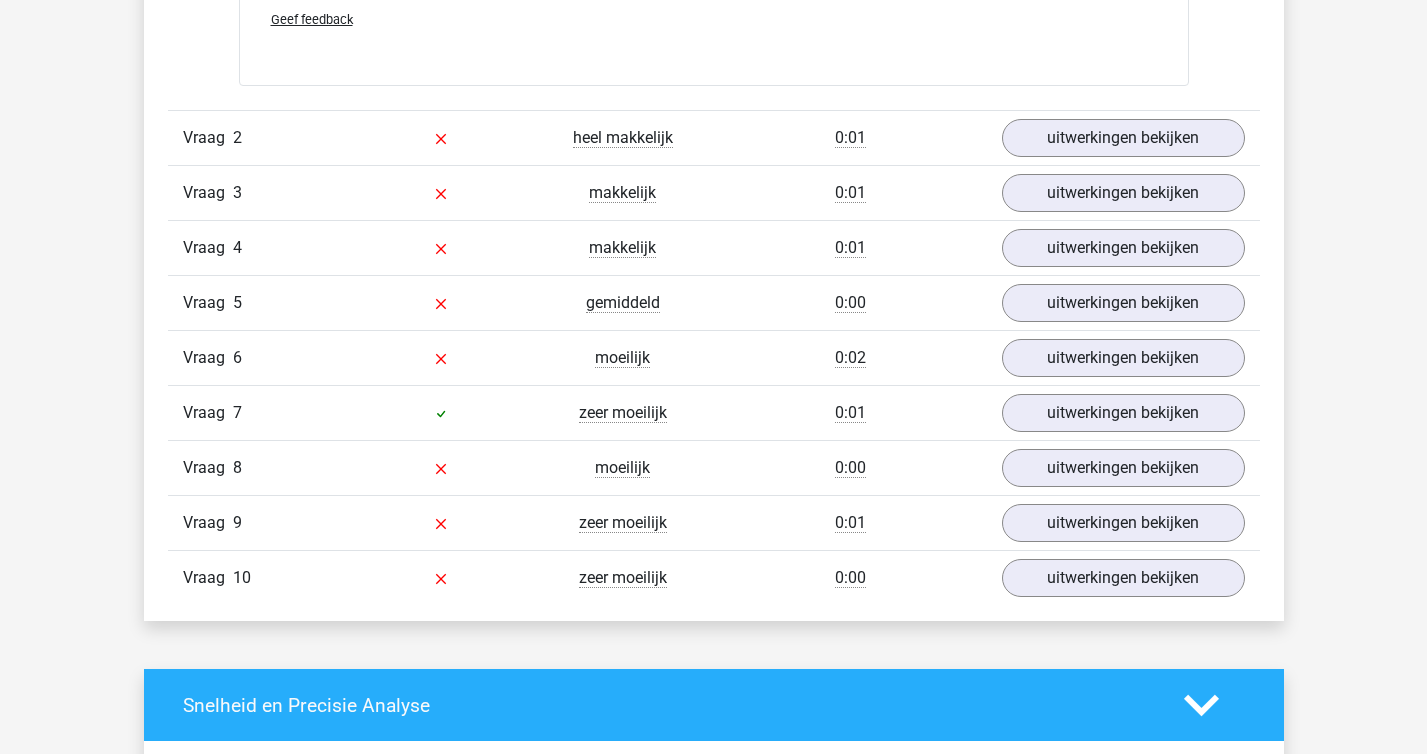 scroll, scrollTop: 2569, scrollLeft: 0, axis: vertical 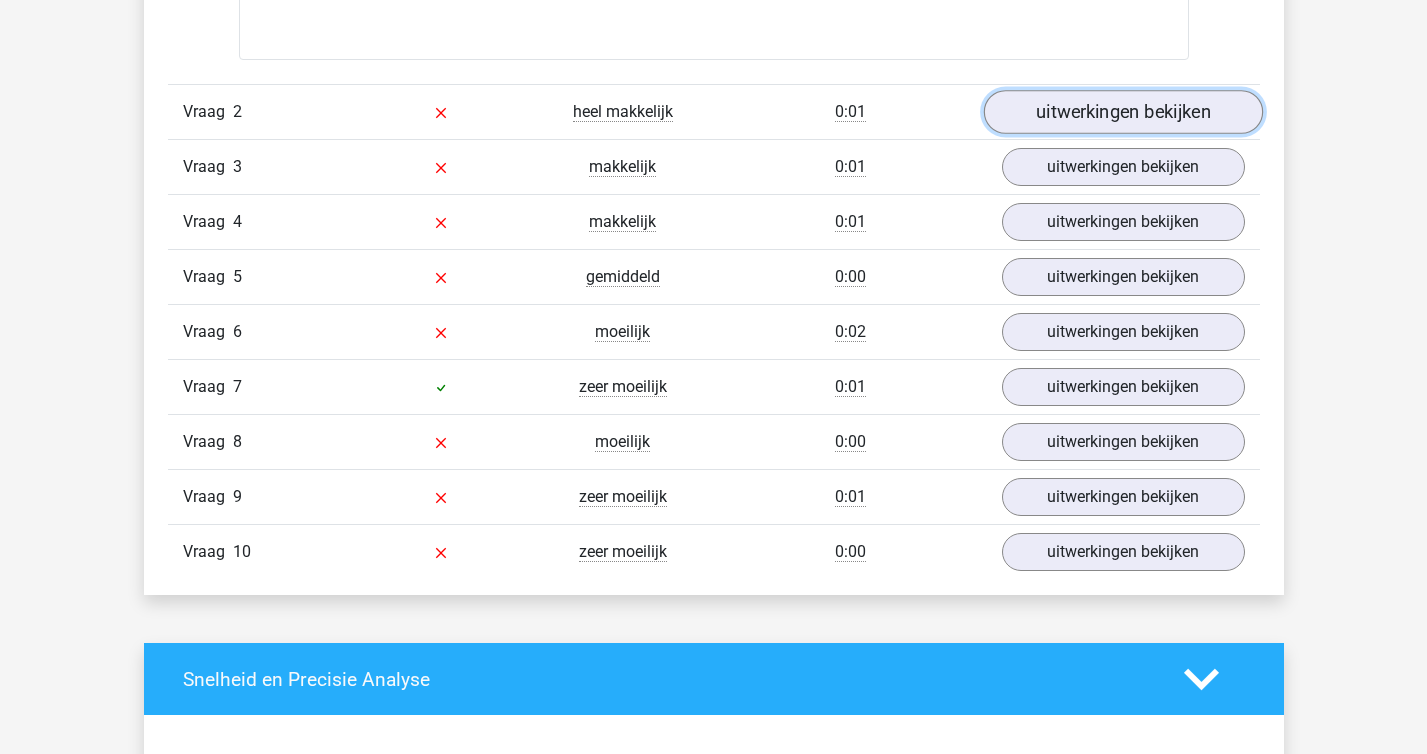 click on "uitwerkingen bekijken" at bounding box center [1122, 113] 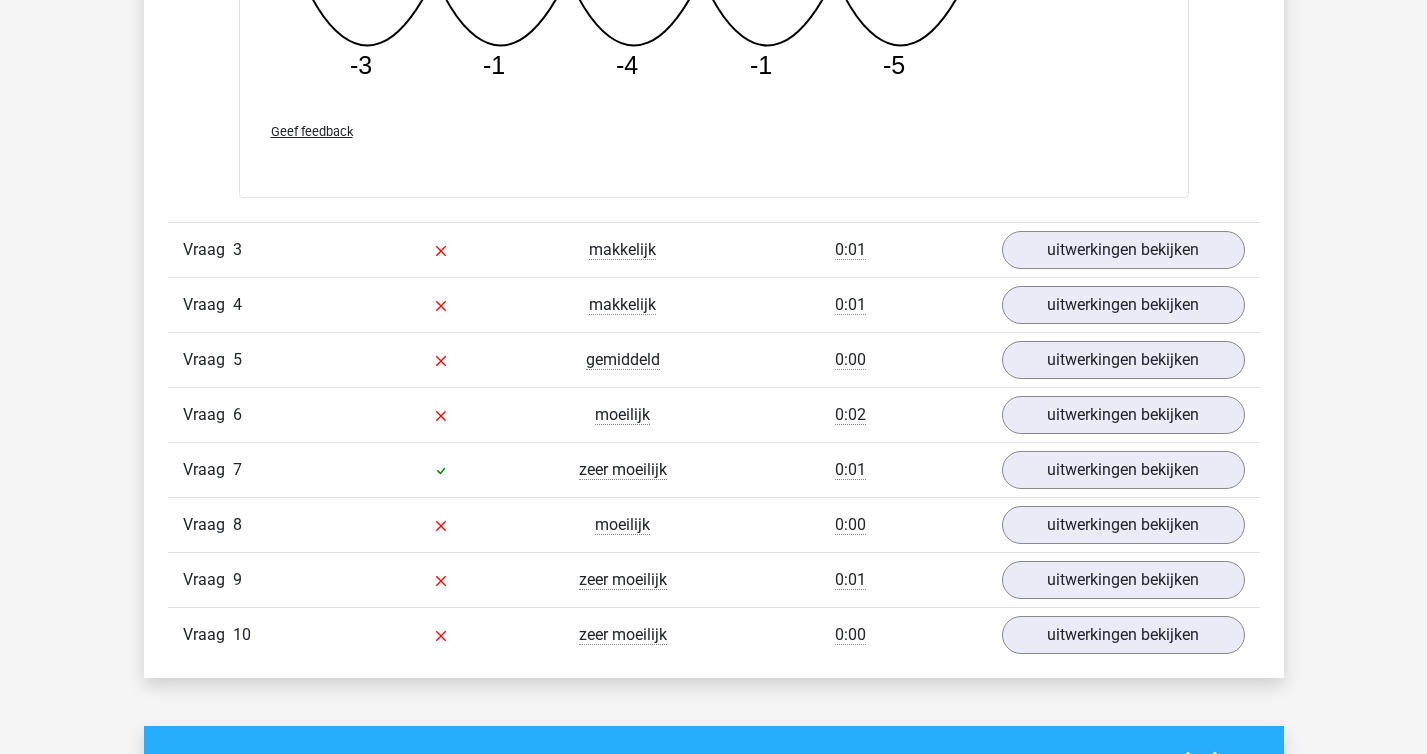 scroll, scrollTop: 3413, scrollLeft: 0, axis: vertical 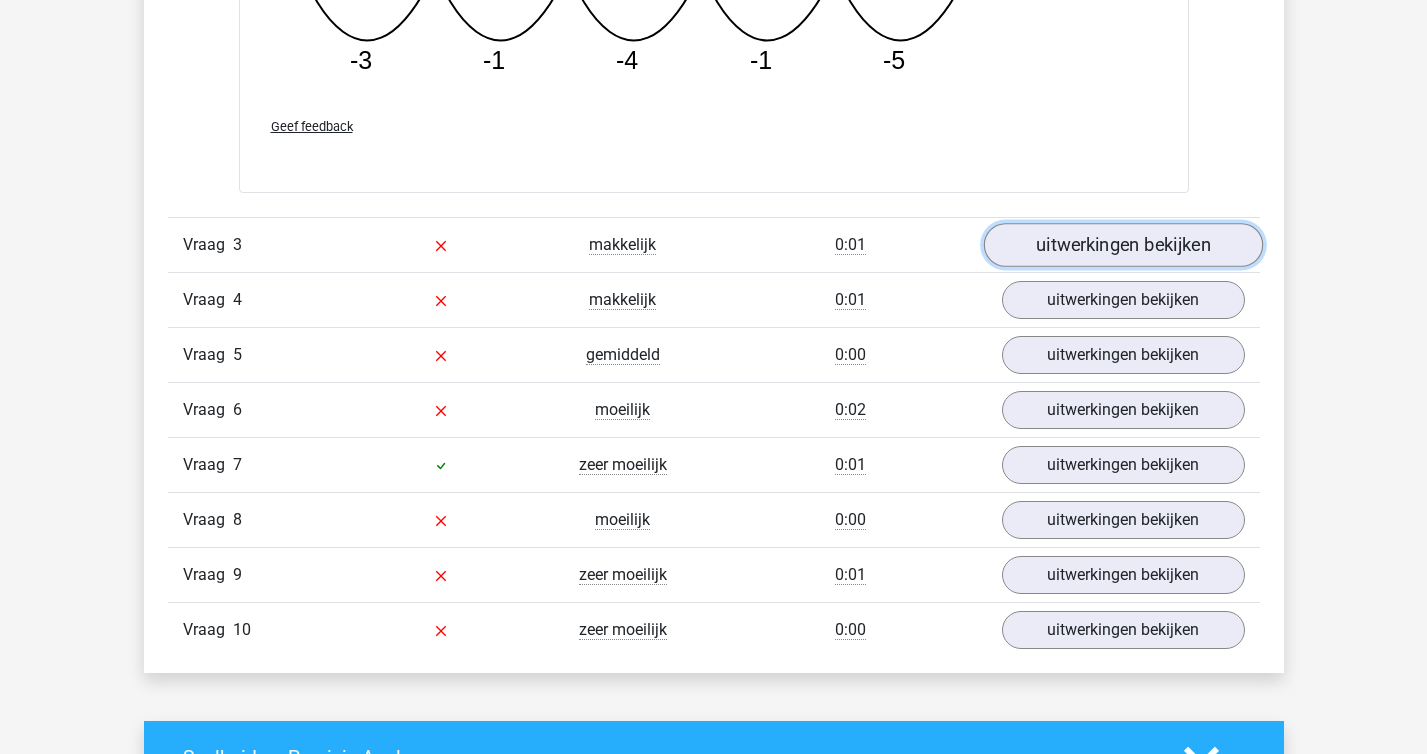 click on "uitwerkingen bekijken" at bounding box center (1122, 245) 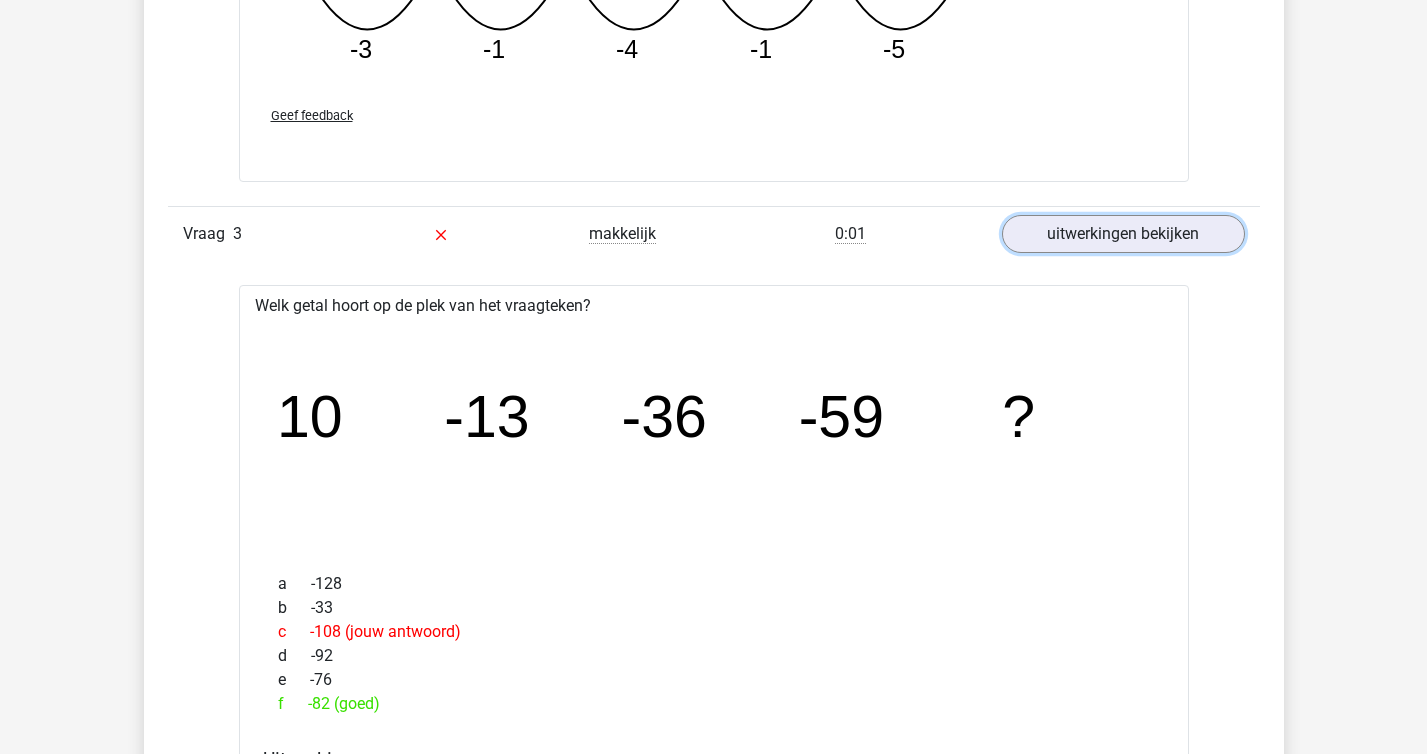 scroll, scrollTop: 3431, scrollLeft: 0, axis: vertical 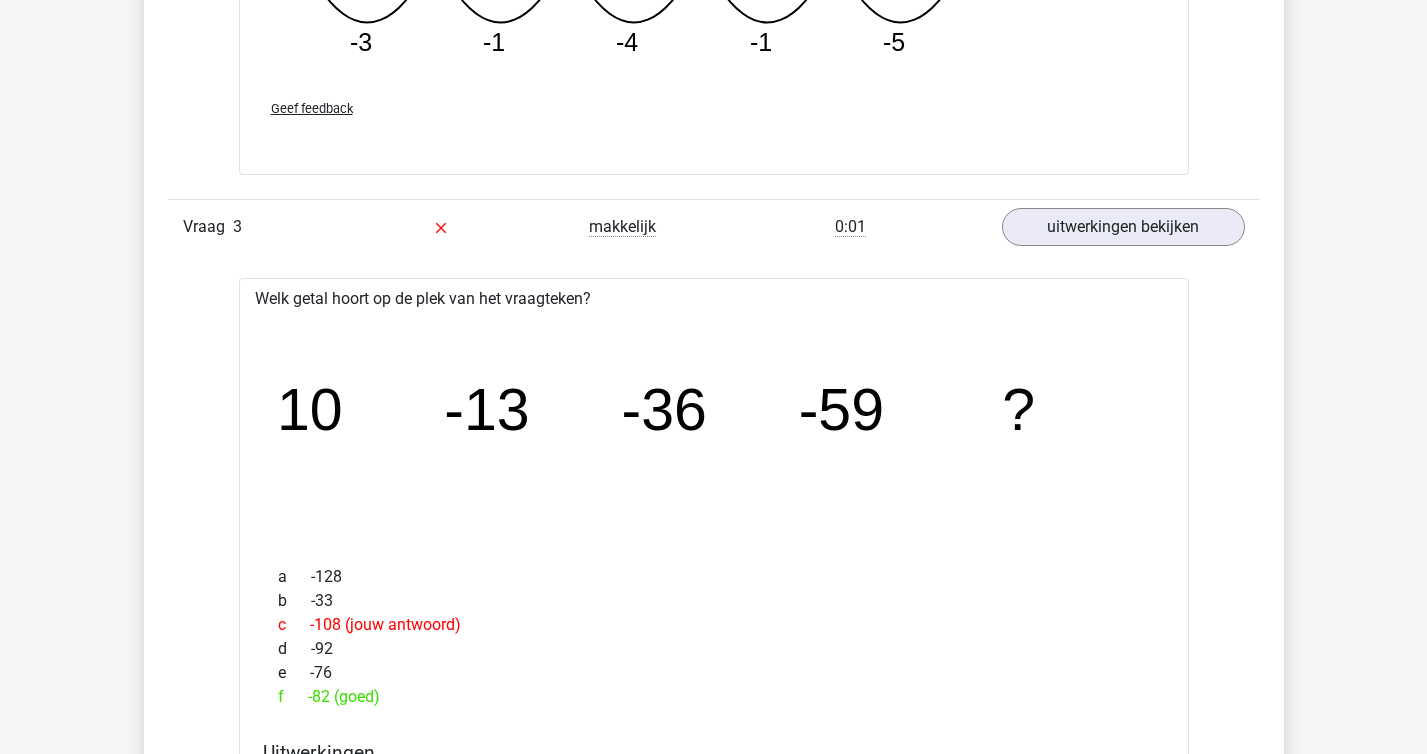 drag, startPoint x: 319, startPoint y: 701, endPoint x: 357, endPoint y: 696, distance: 38.327538 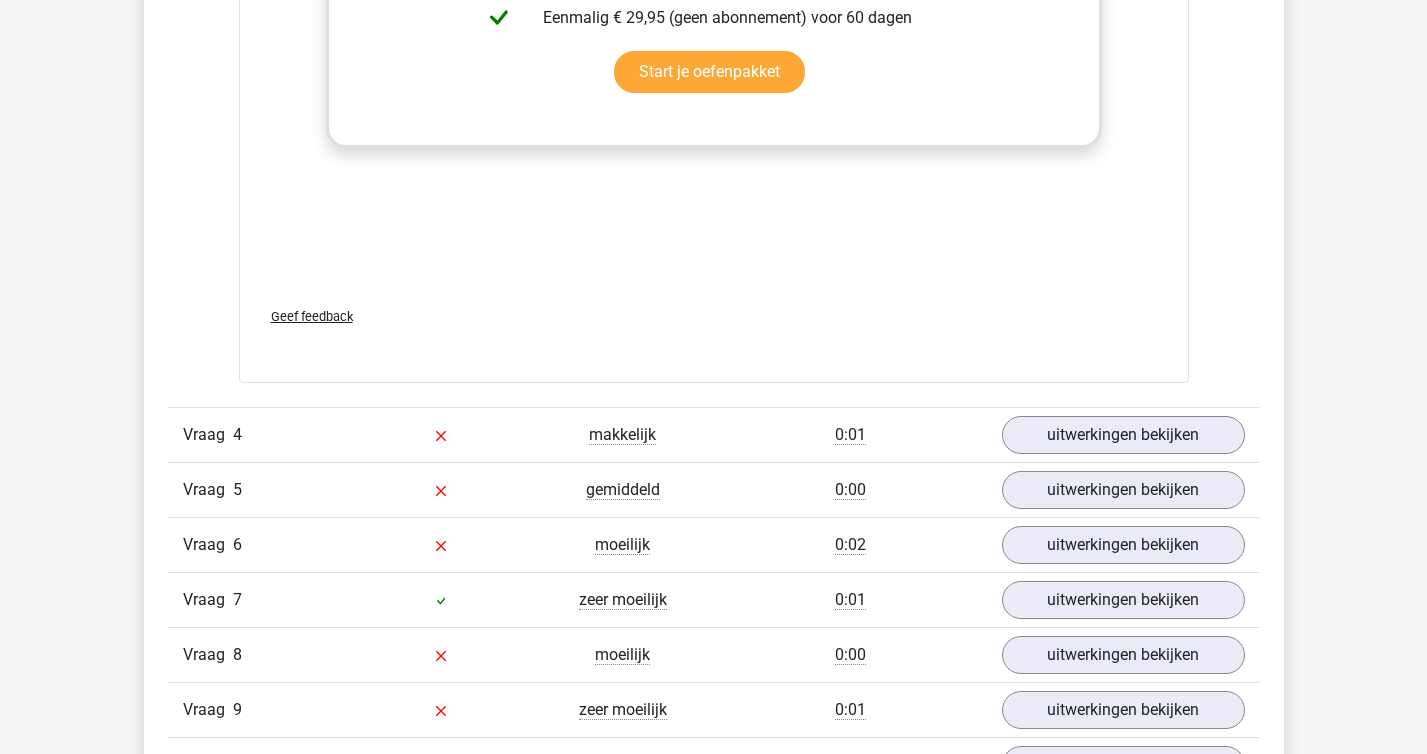 scroll, scrollTop: 4517, scrollLeft: 0, axis: vertical 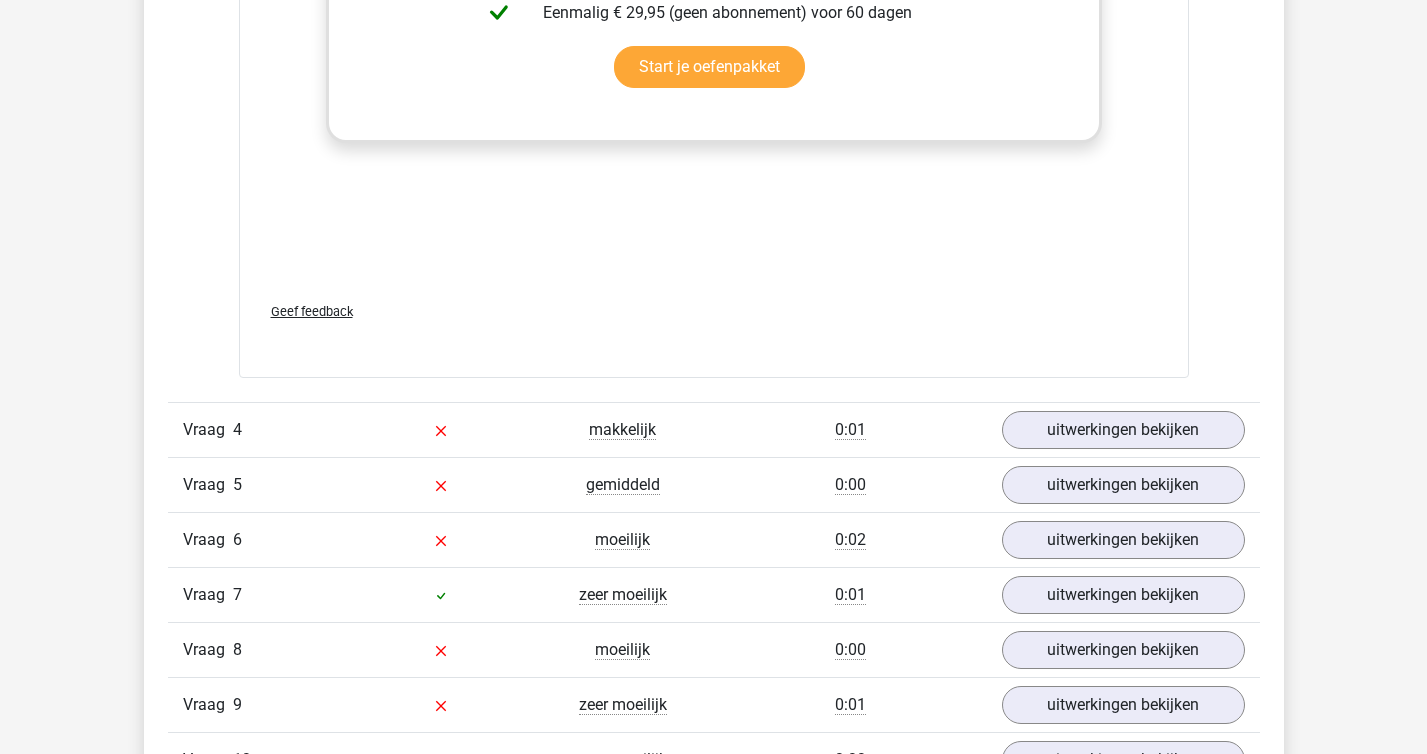click on "Vraag
4
makkelijk
0:01
uitwerkingen bekijken" at bounding box center (714, 429) 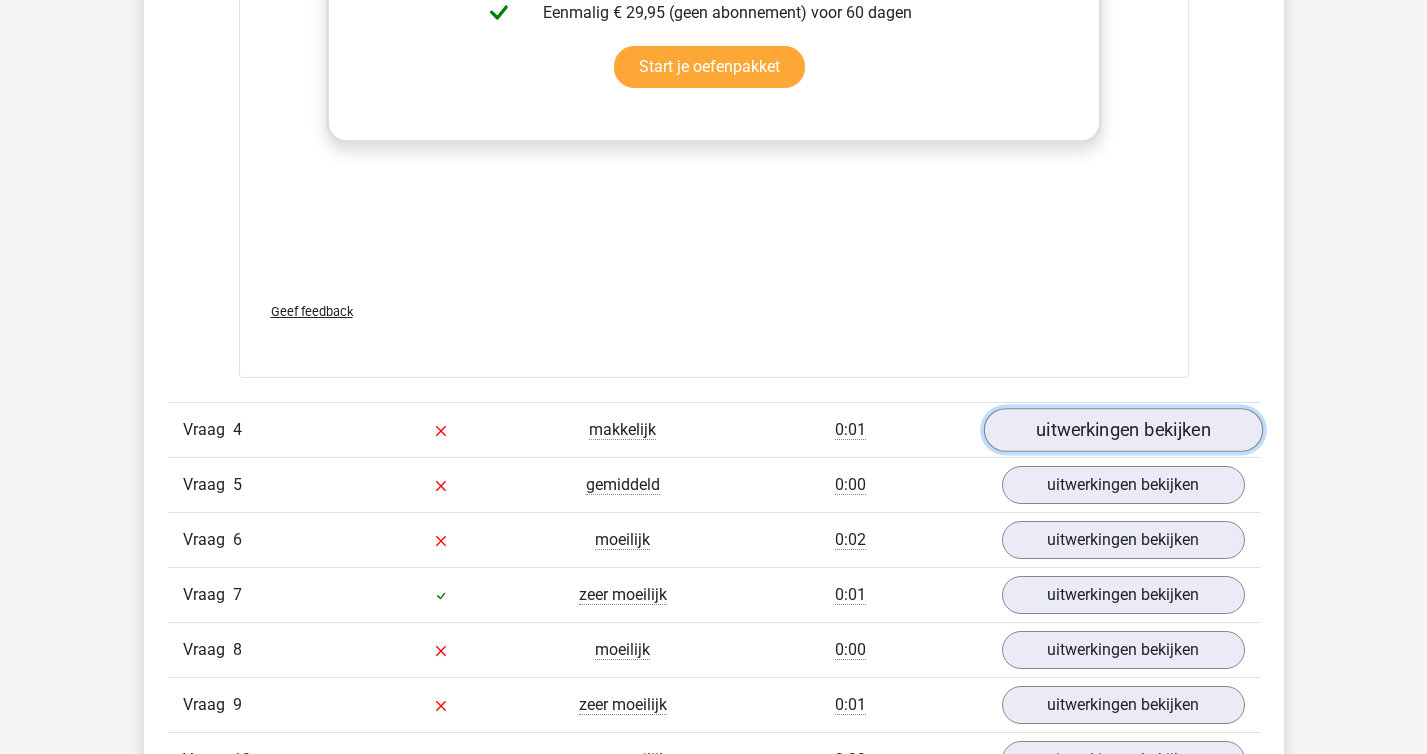 click on "uitwerkingen bekijken" at bounding box center (1122, 430) 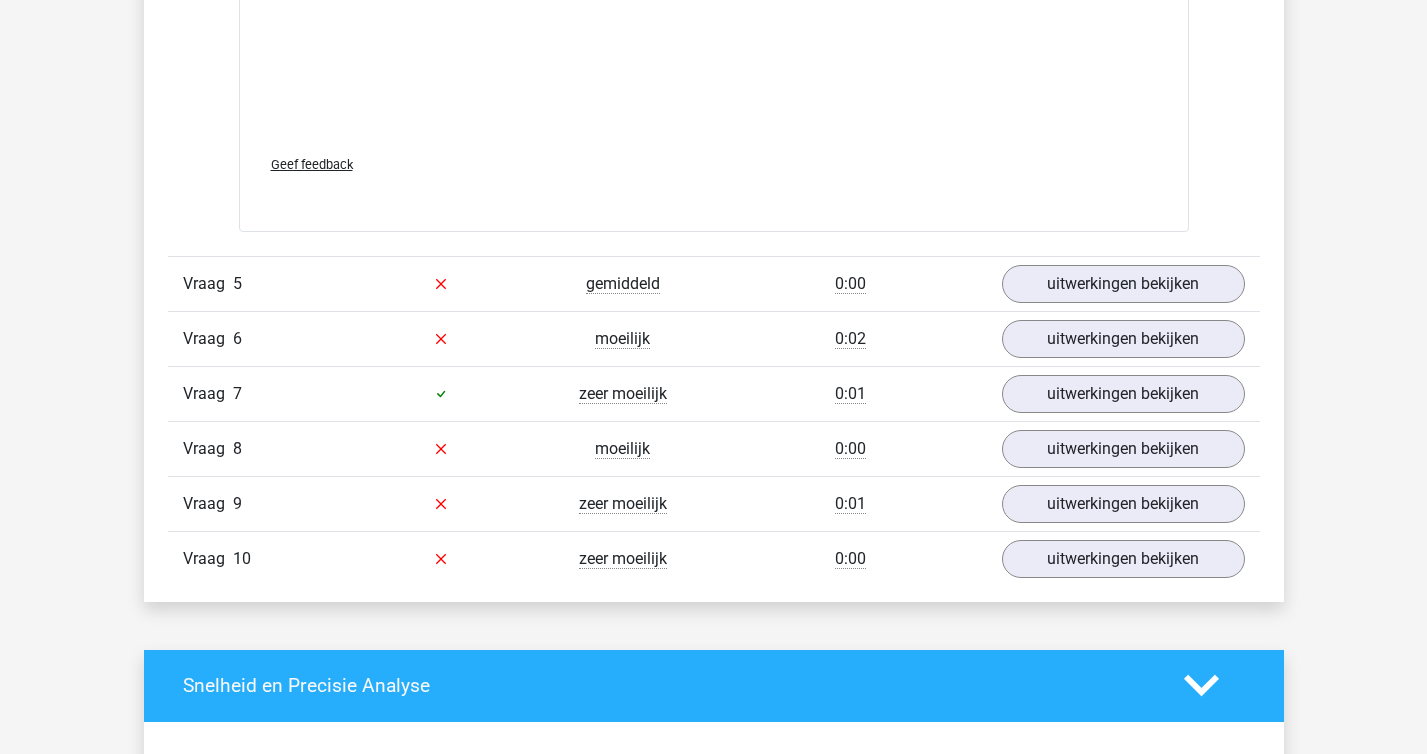 scroll, scrollTop: 5758, scrollLeft: 0, axis: vertical 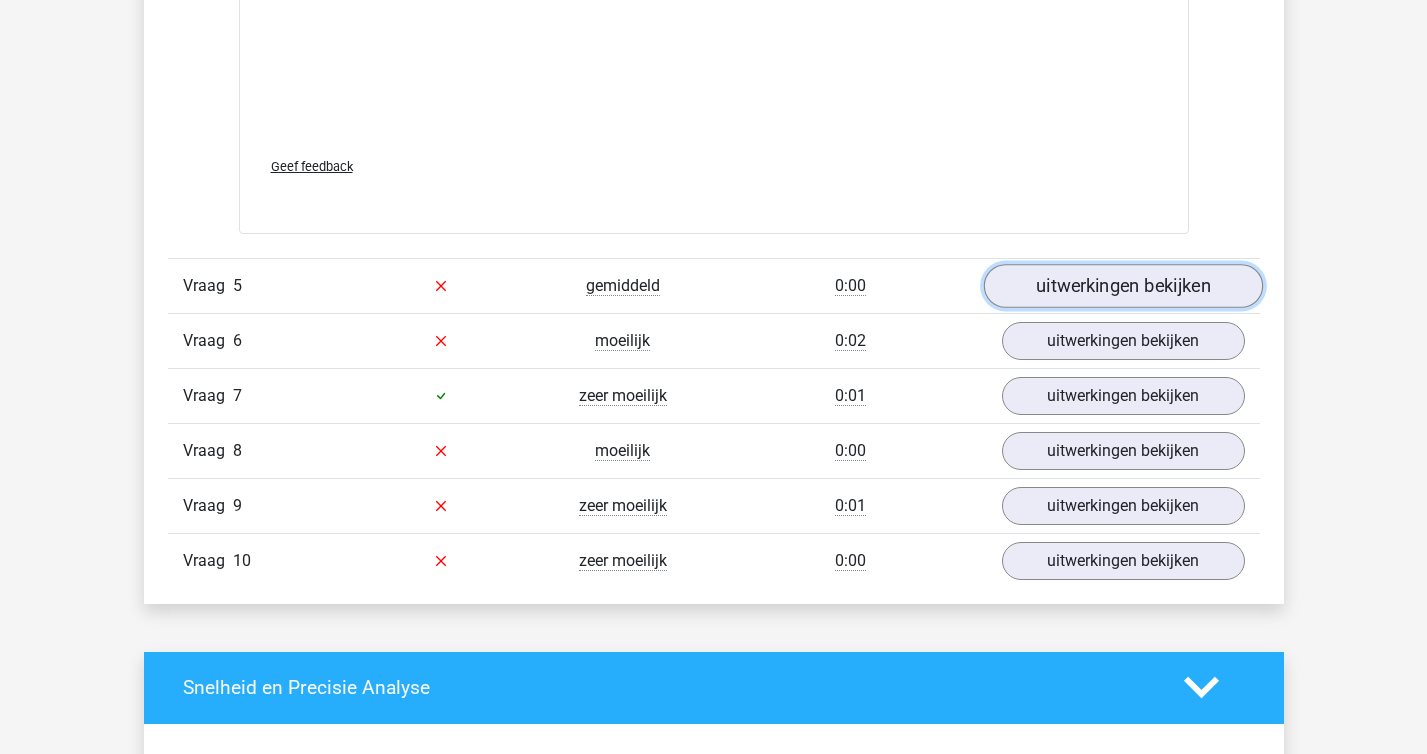 click on "uitwerkingen bekijken" at bounding box center (1122, 286) 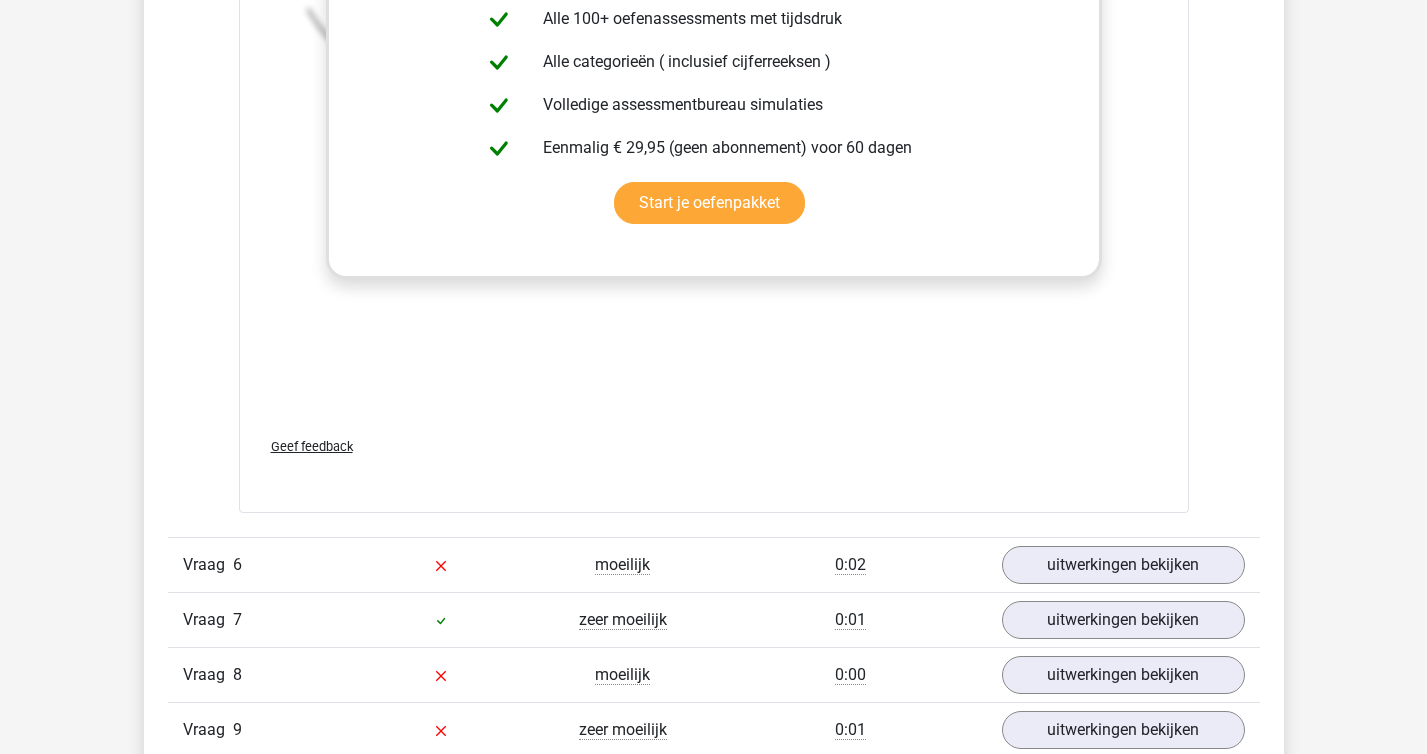 scroll, scrollTop: 6802, scrollLeft: 0, axis: vertical 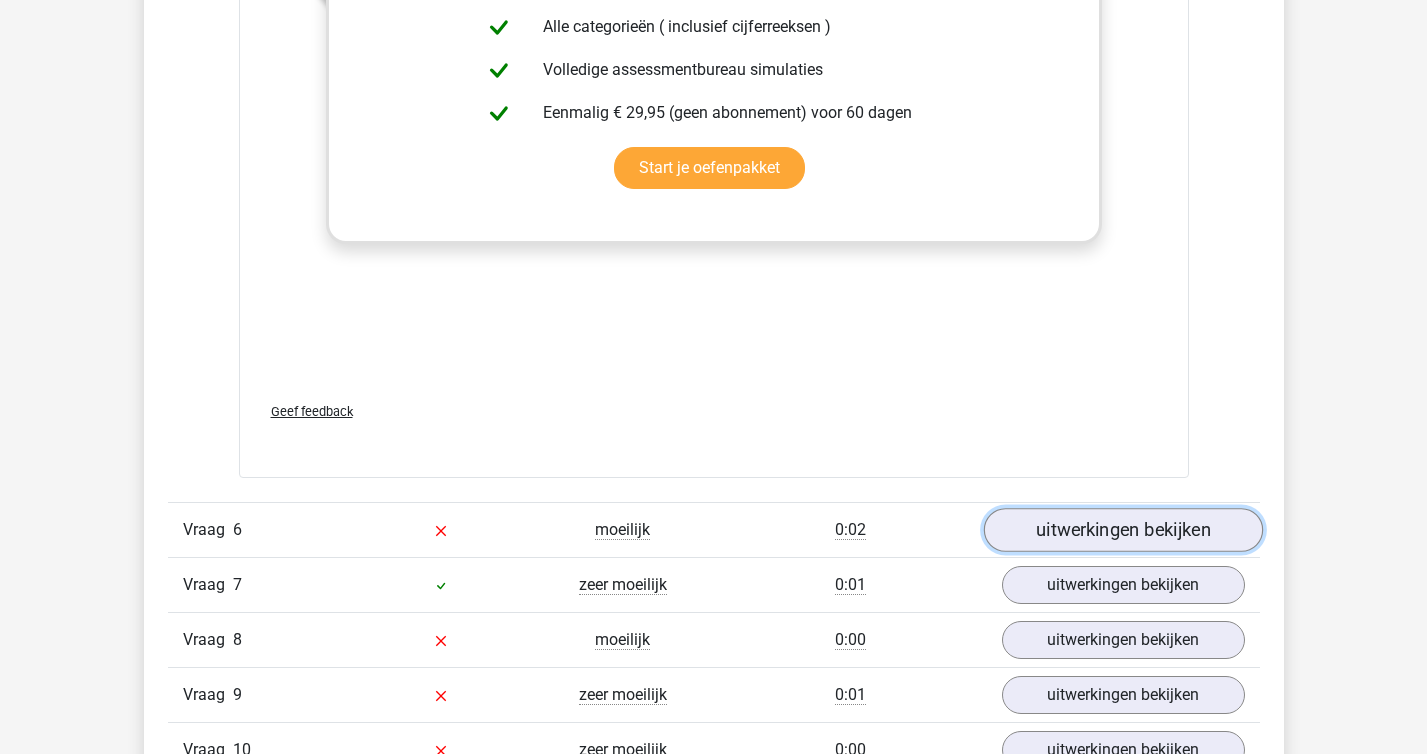 click on "uitwerkingen bekijken" at bounding box center [1122, 530] 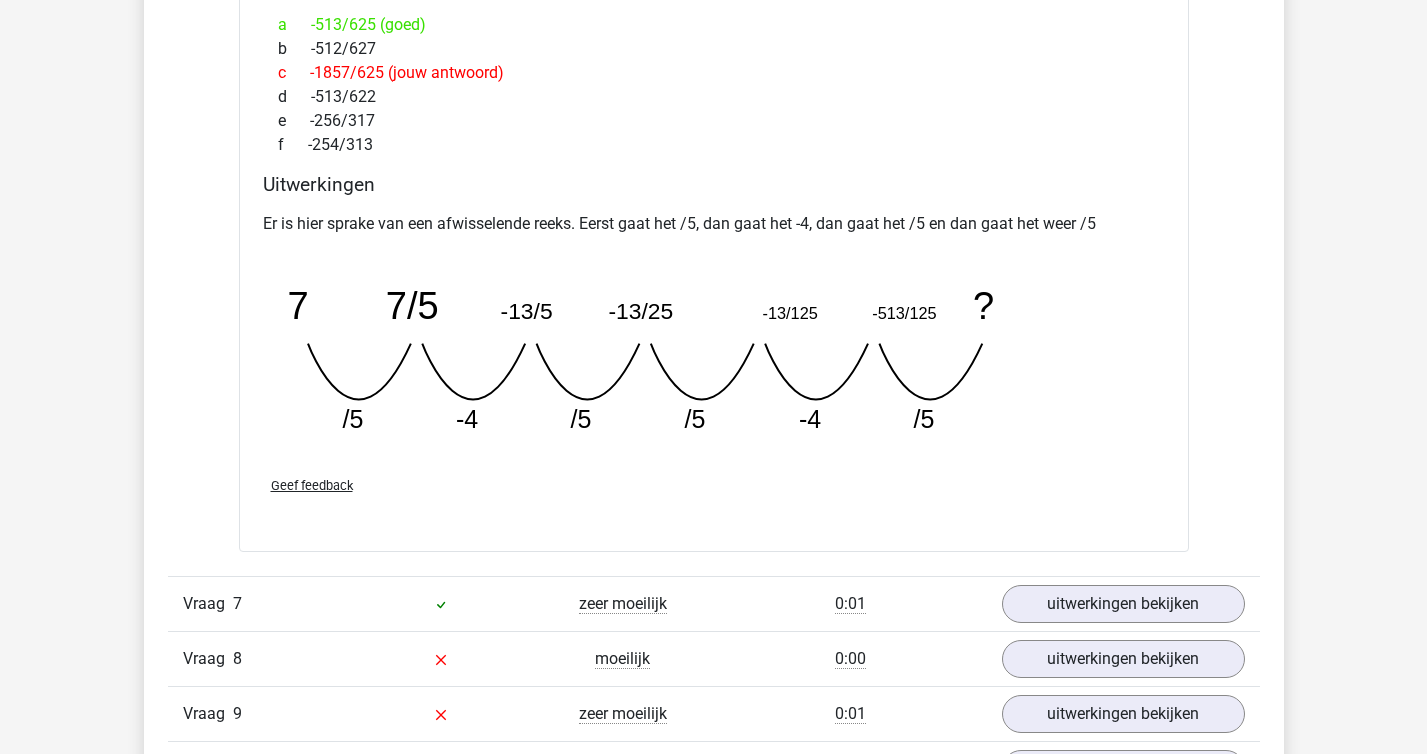 scroll, scrollTop: 7750, scrollLeft: 0, axis: vertical 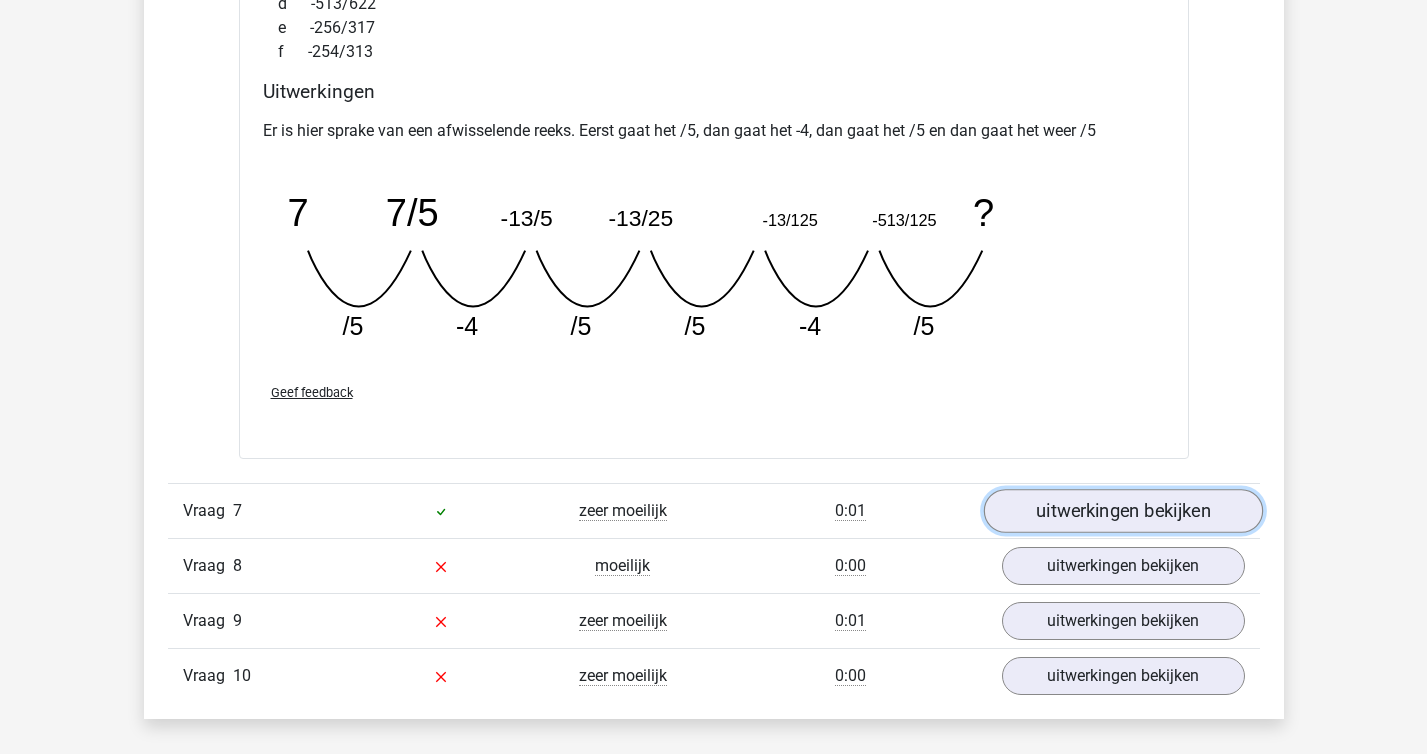 click on "uitwerkingen bekijken" at bounding box center [1122, 511] 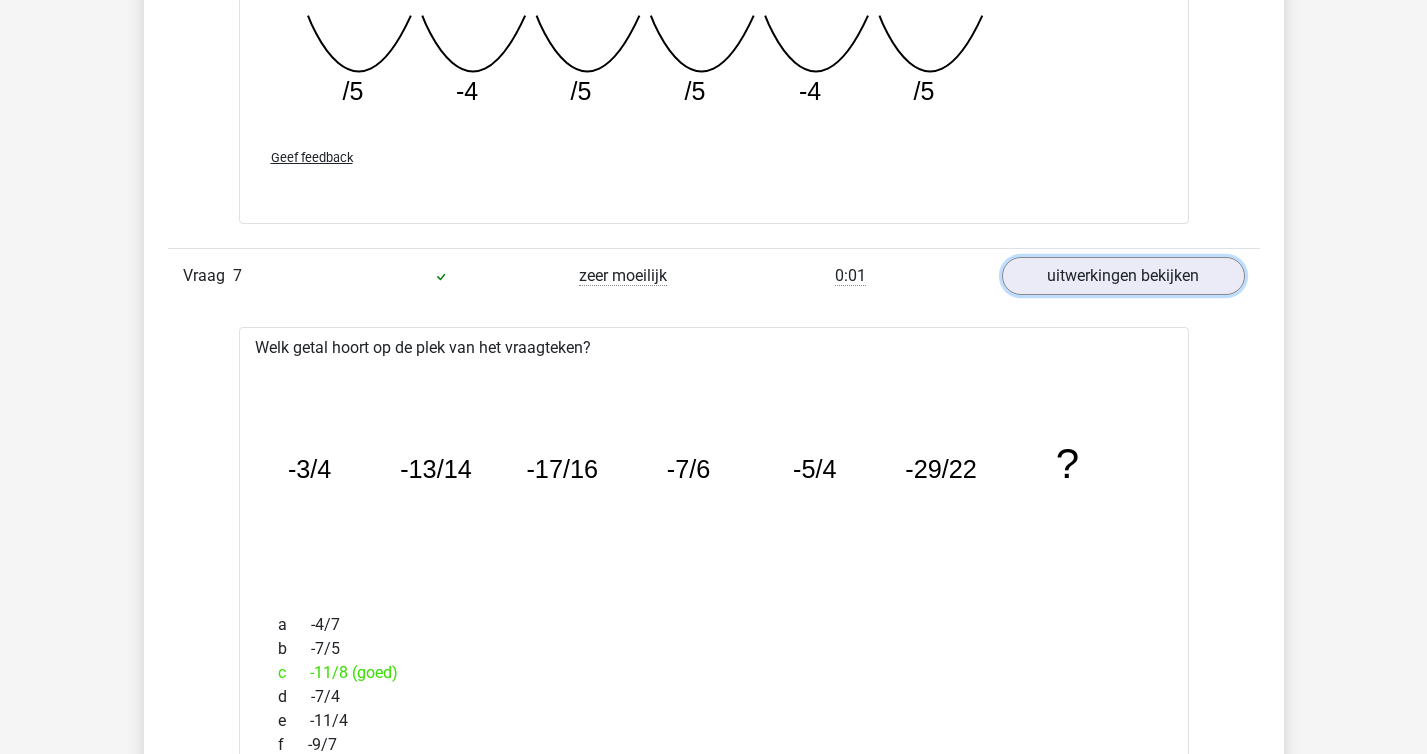 scroll, scrollTop: 8139, scrollLeft: 0, axis: vertical 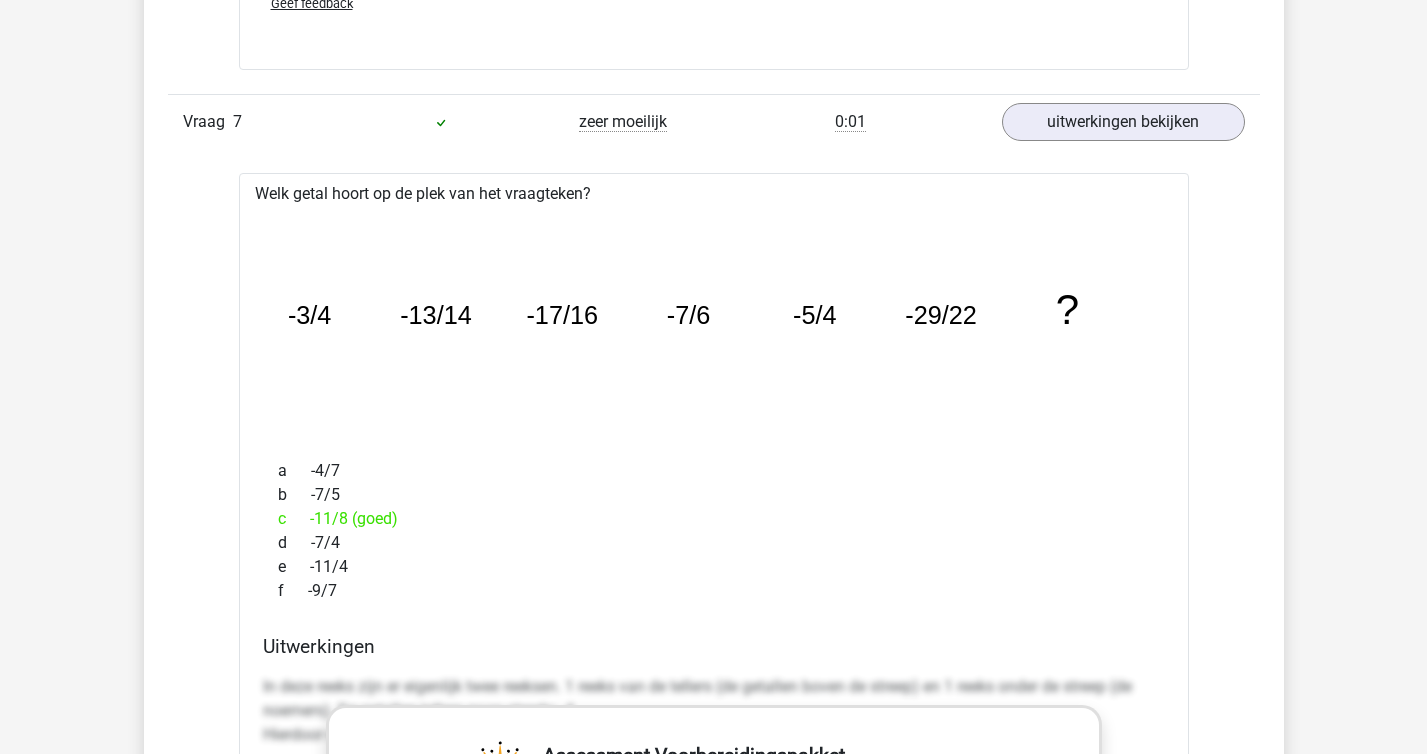 click on "-29/22" 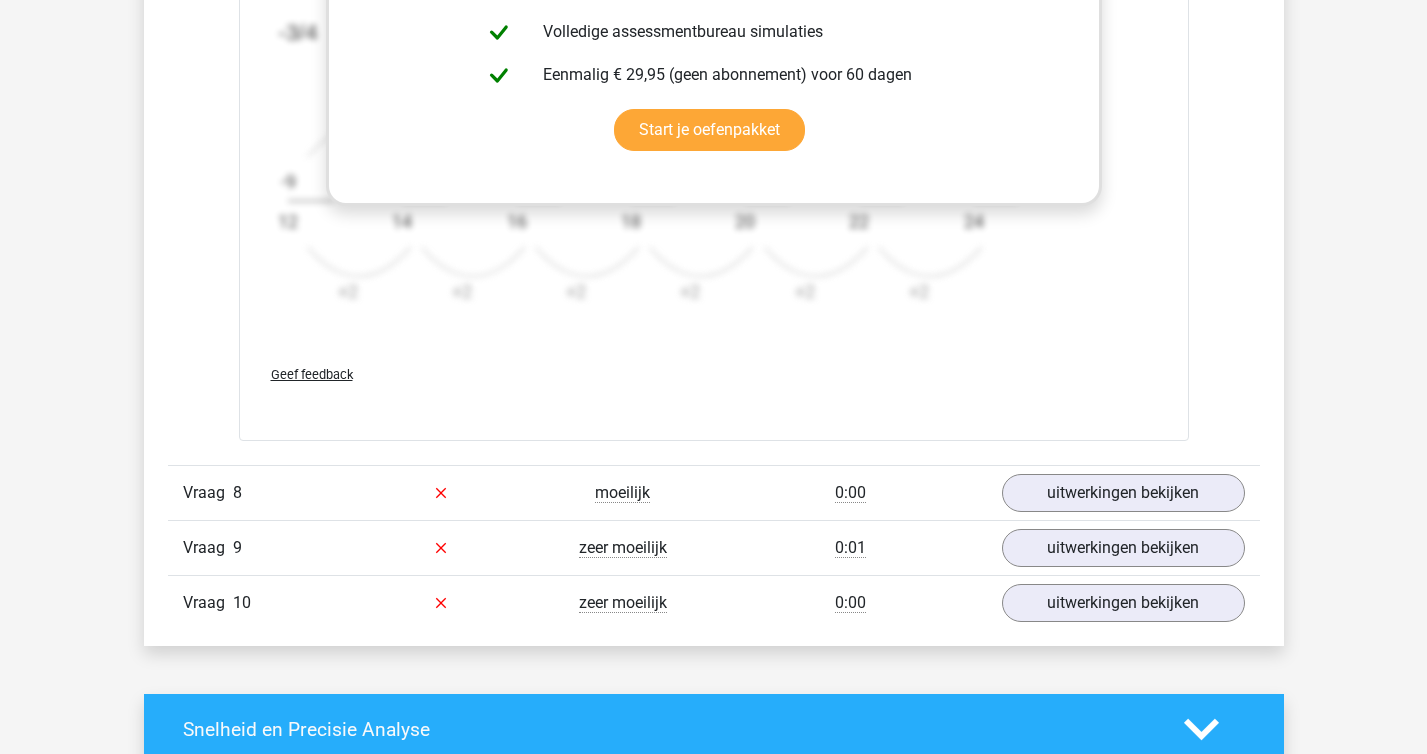 scroll, scrollTop: 9067, scrollLeft: 0, axis: vertical 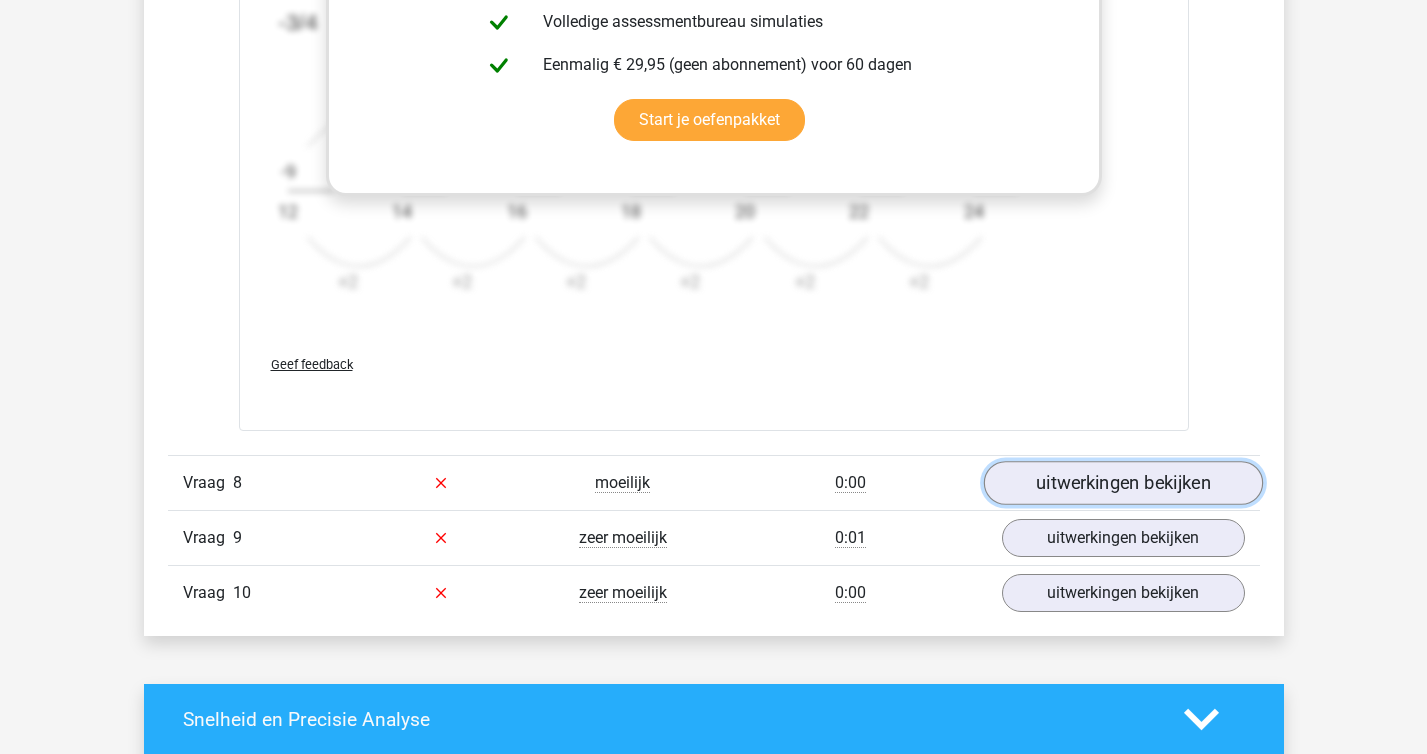 click on "uitwerkingen bekijken" at bounding box center (1122, 483) 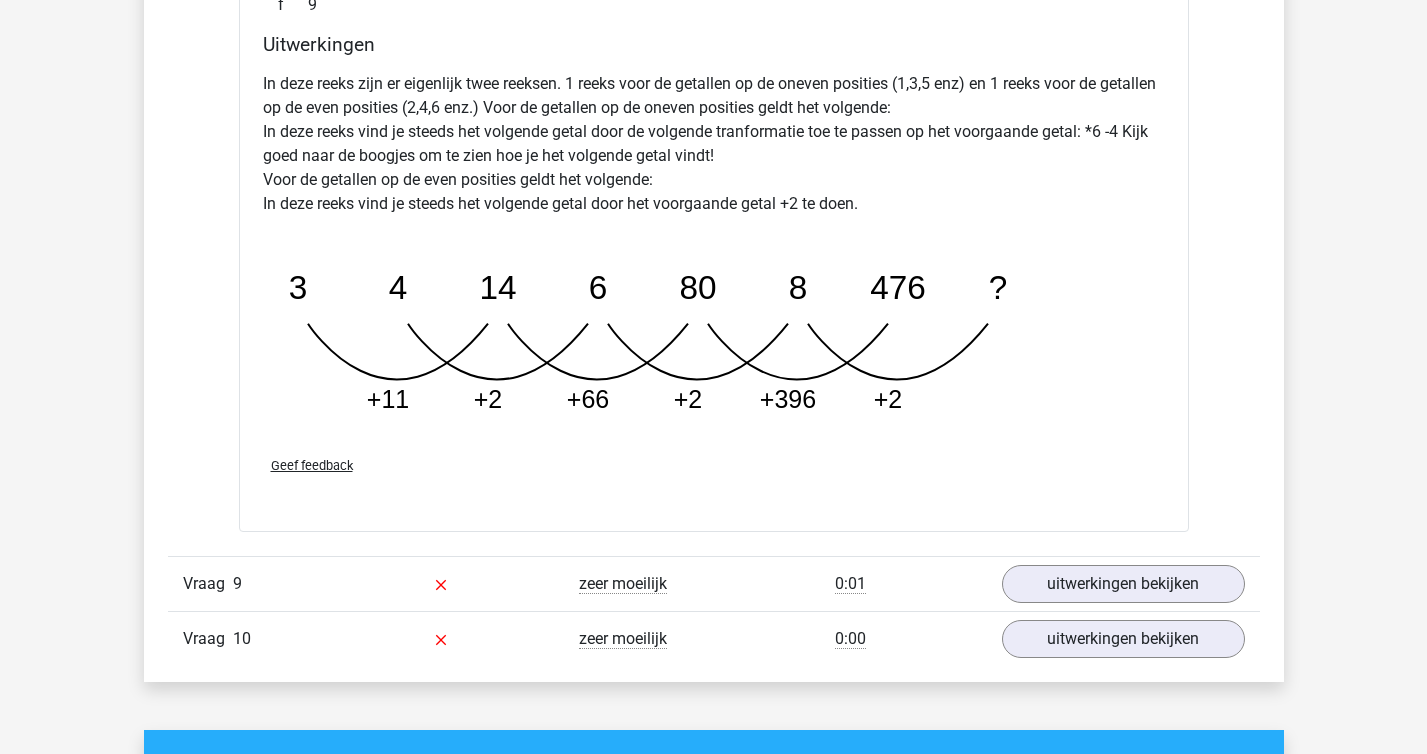 scroll, scrollTop: 10015, scrollLeft: 0, axis: vertical 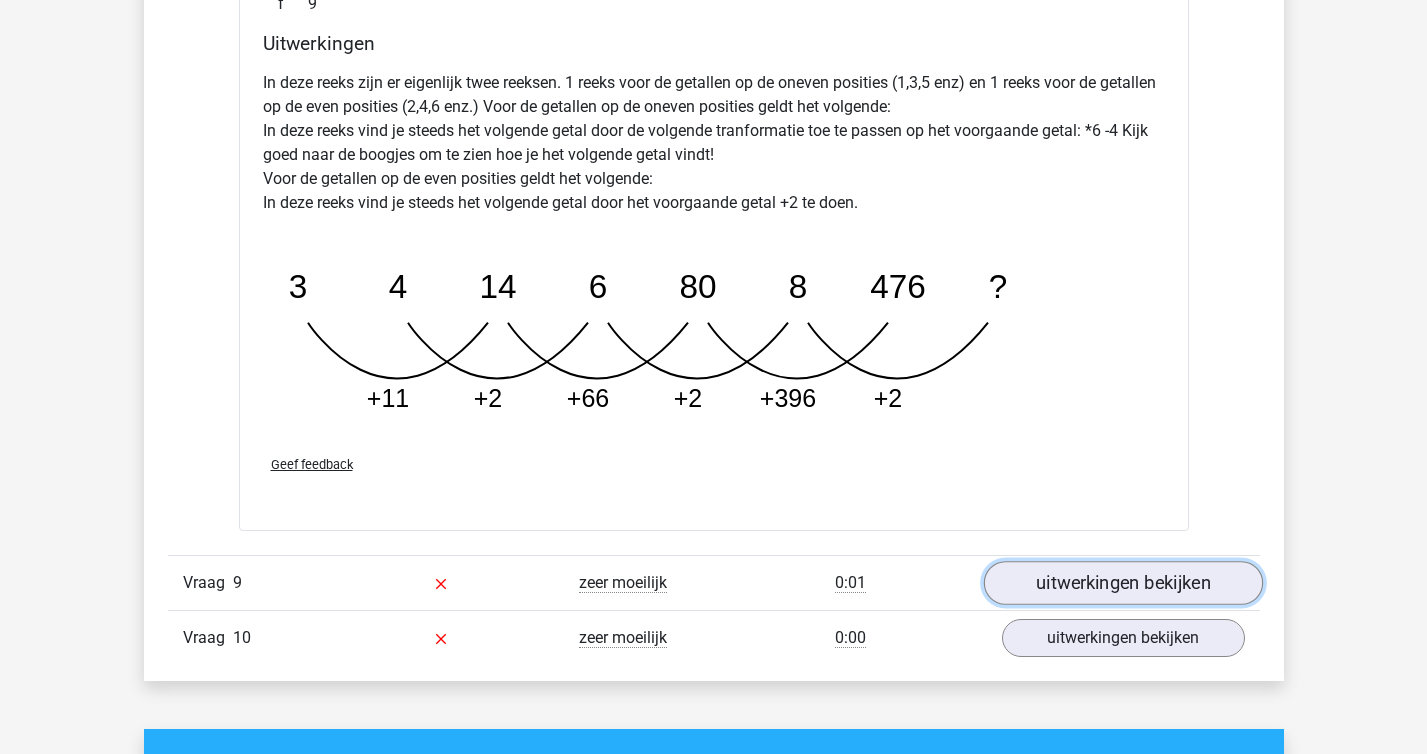 click on "uitwerkingen bekijken" at bounding box center [1122, 584] 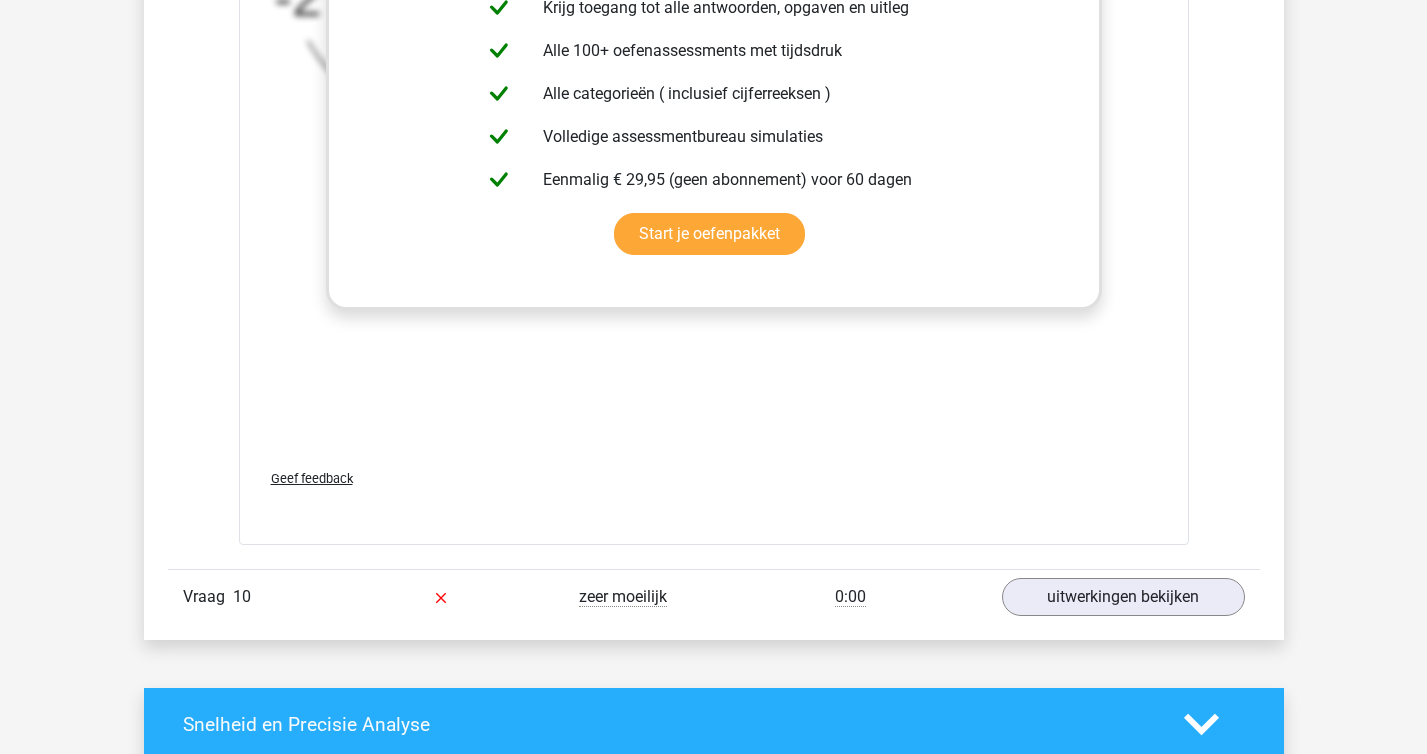 scroll, scrollTop: 11291, scrollLeft: 0, axis: vertical 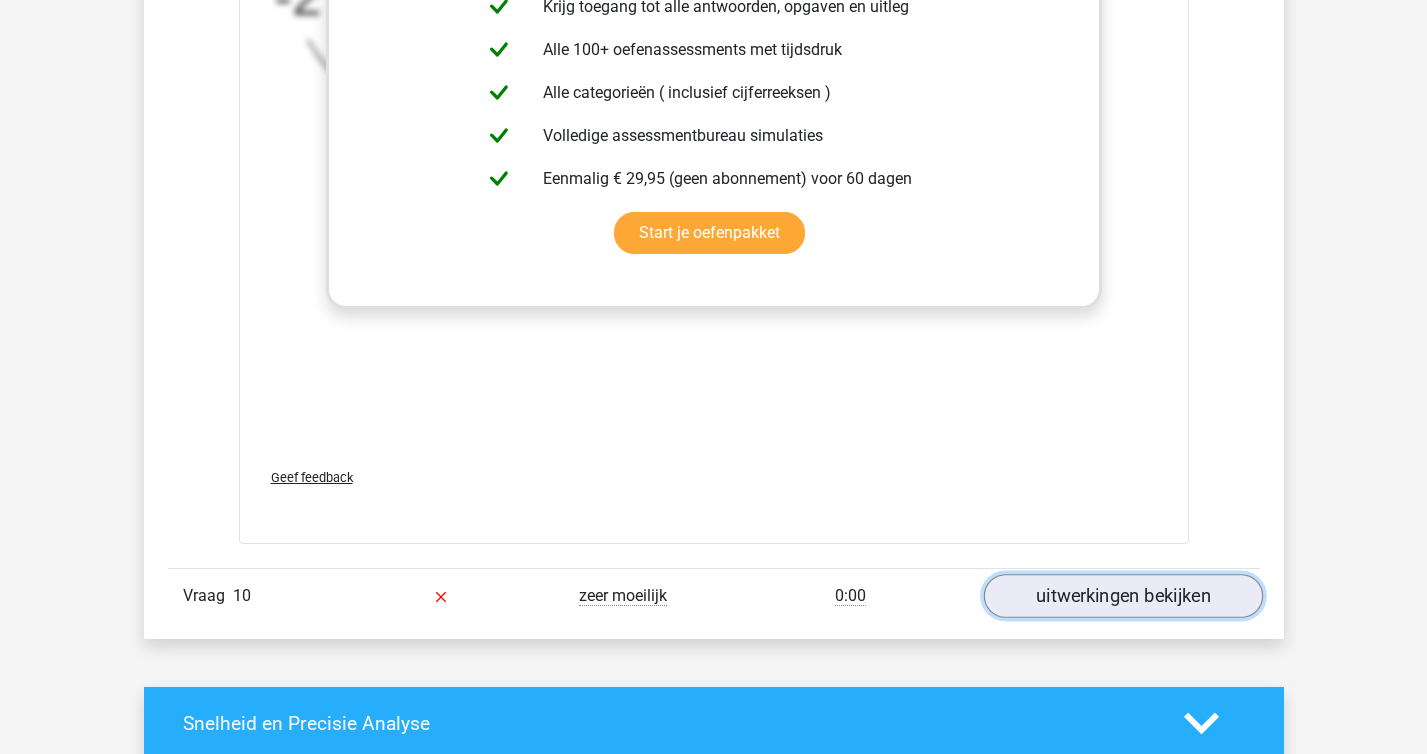 click on "uitwerkingen bekijken" at bounding box center (1122, 596) 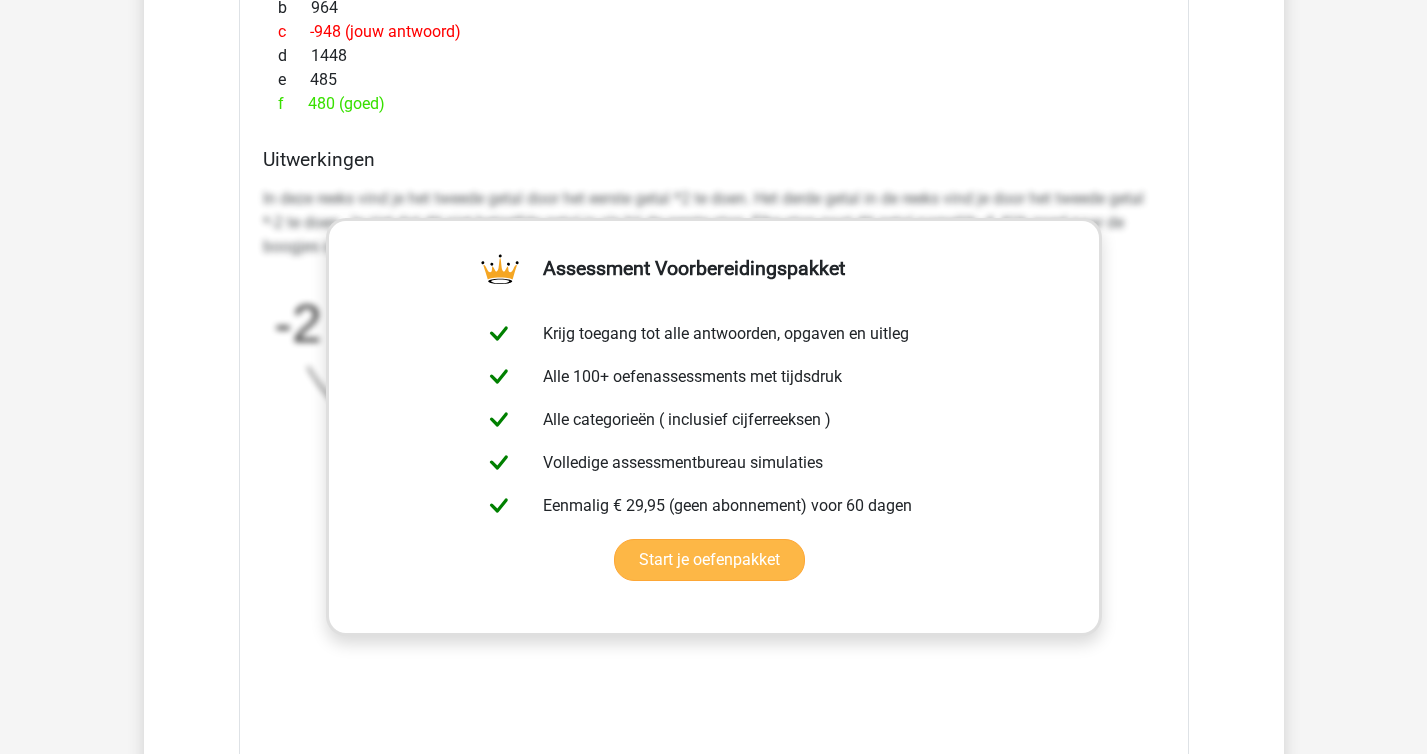 scroll, scrollTop: 10970, scrollLeft: 0, axis: vertical 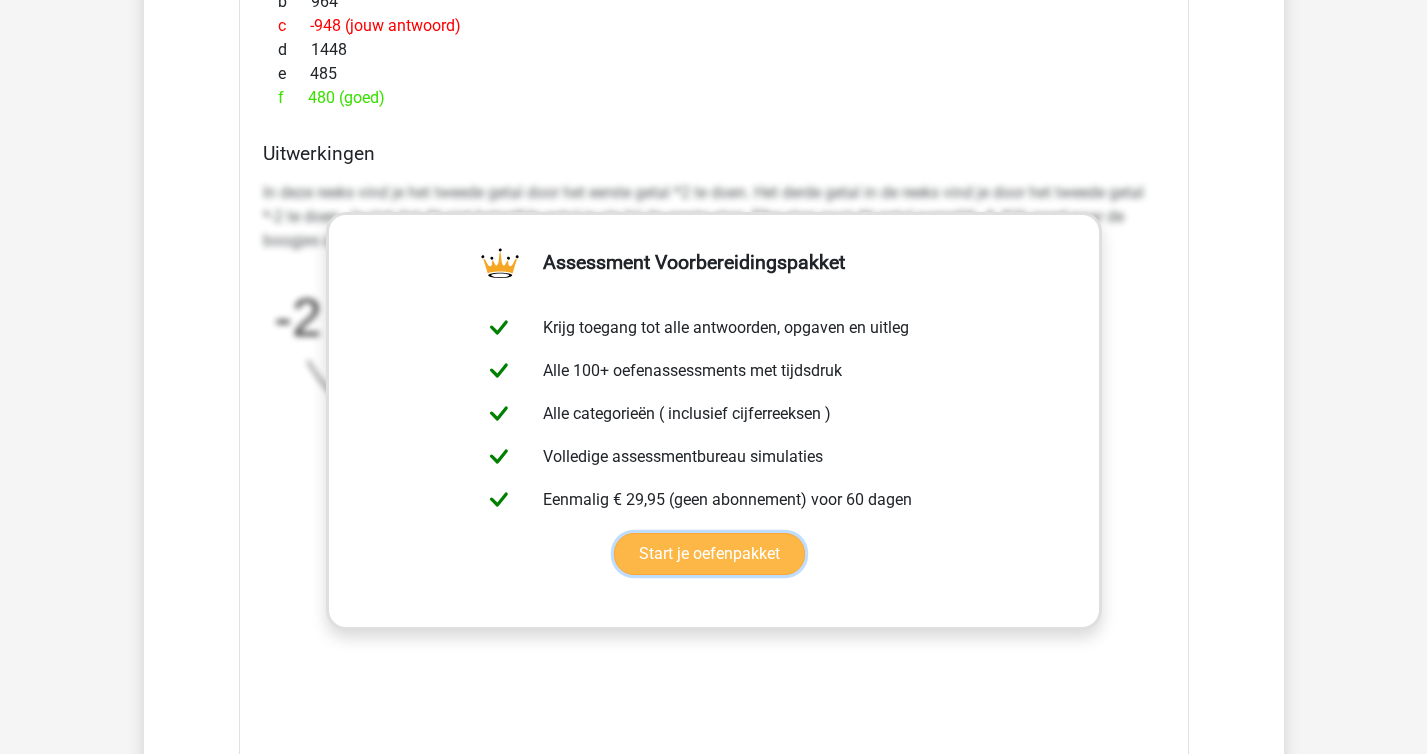 click on "Start je oefenpakket" at bounding box center (709, 554) 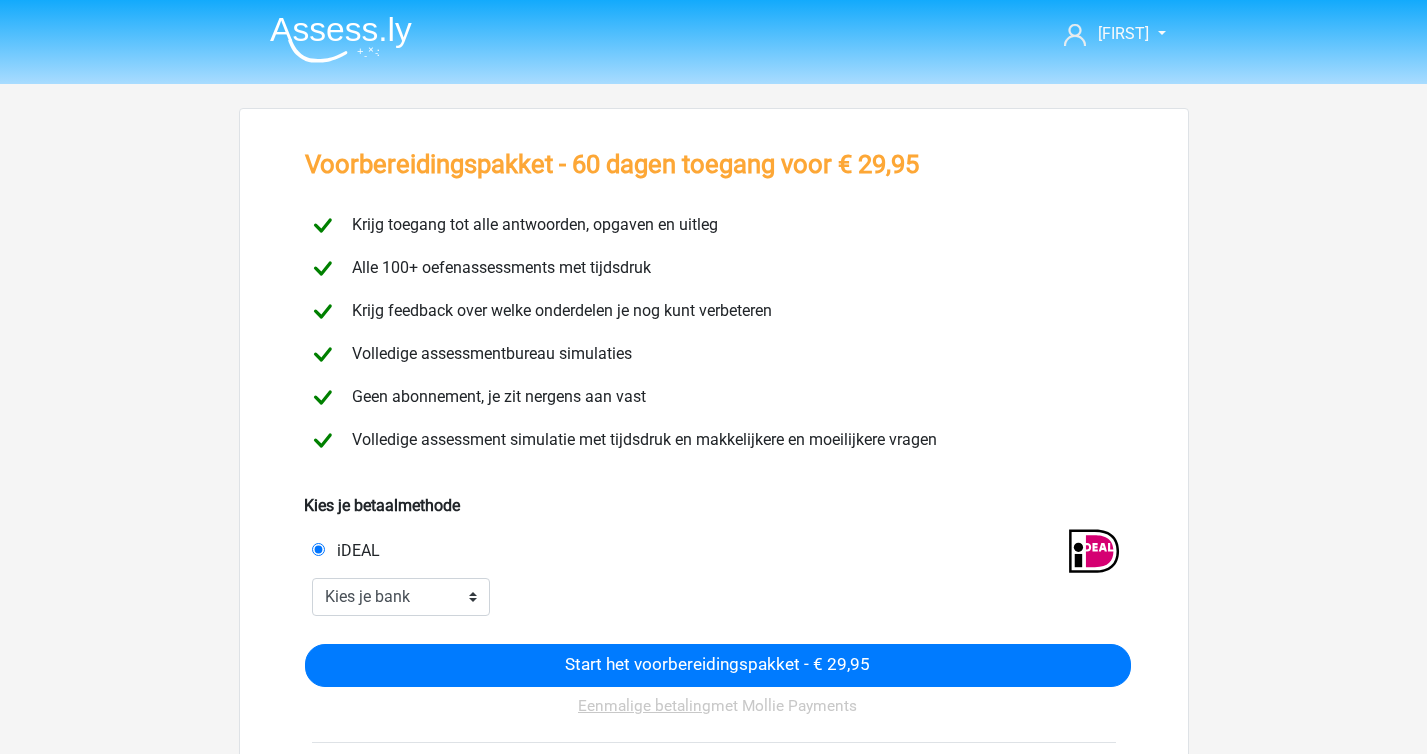 scroll, scrollTop: 0, scrollLeft: 0, axis: both 